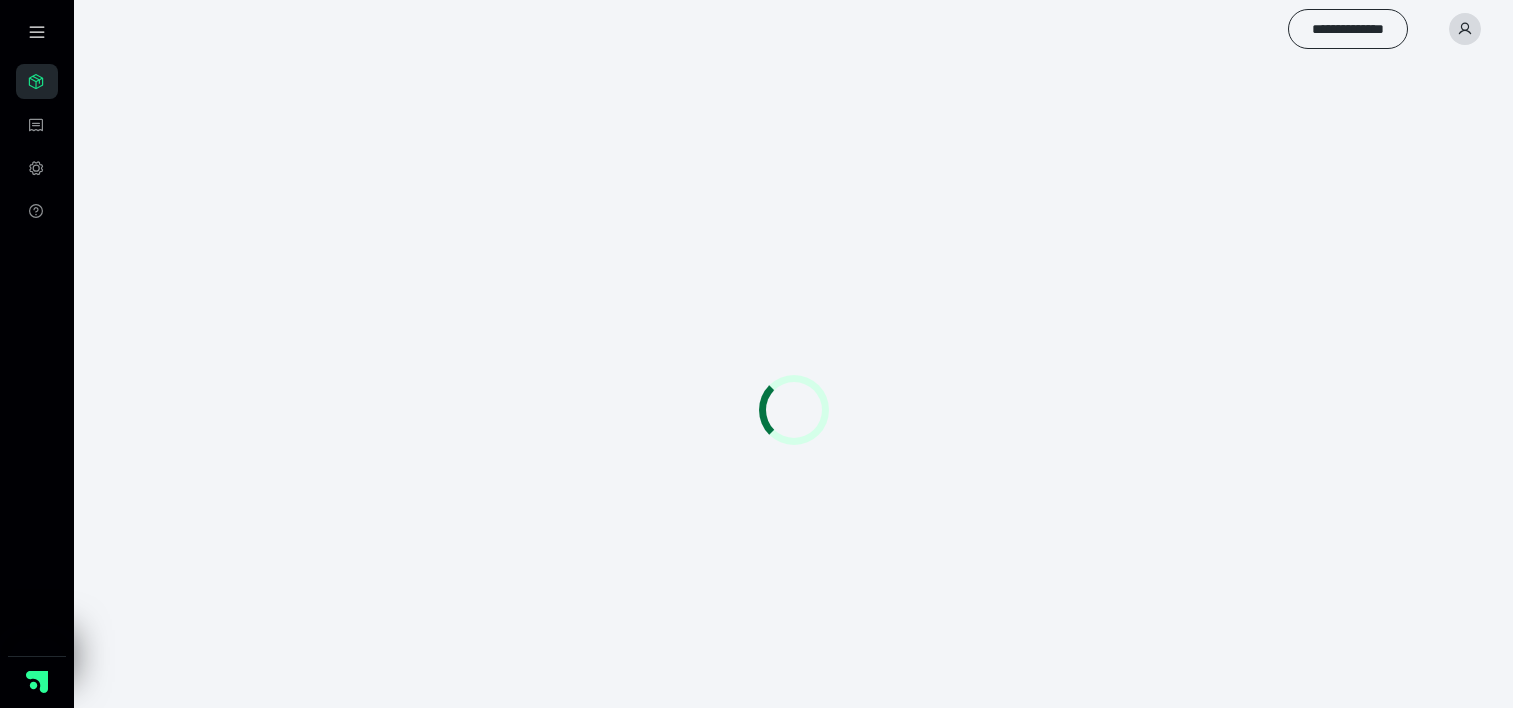 scroll, scrollTop: 0, scrollLeft: 0, axis: both 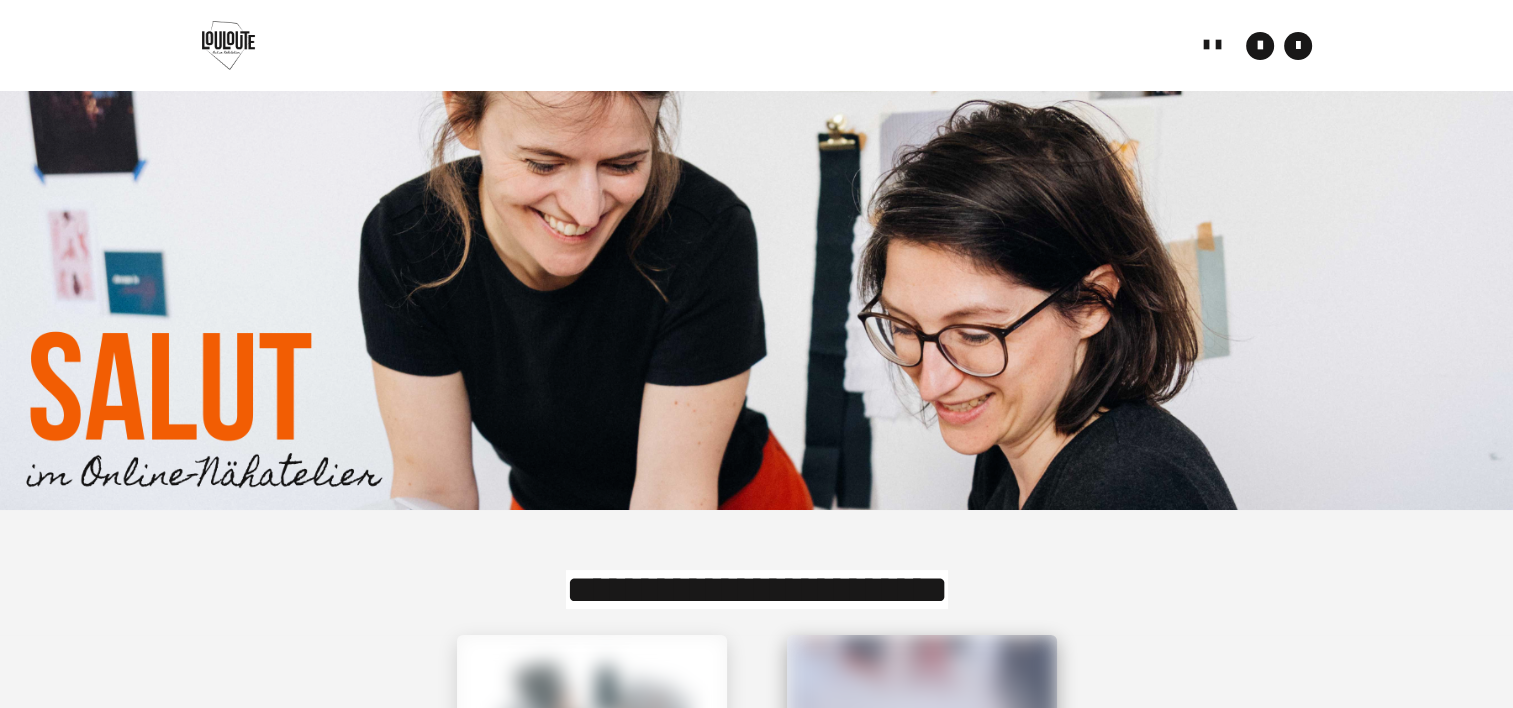 click at bounding box center [922, 770] 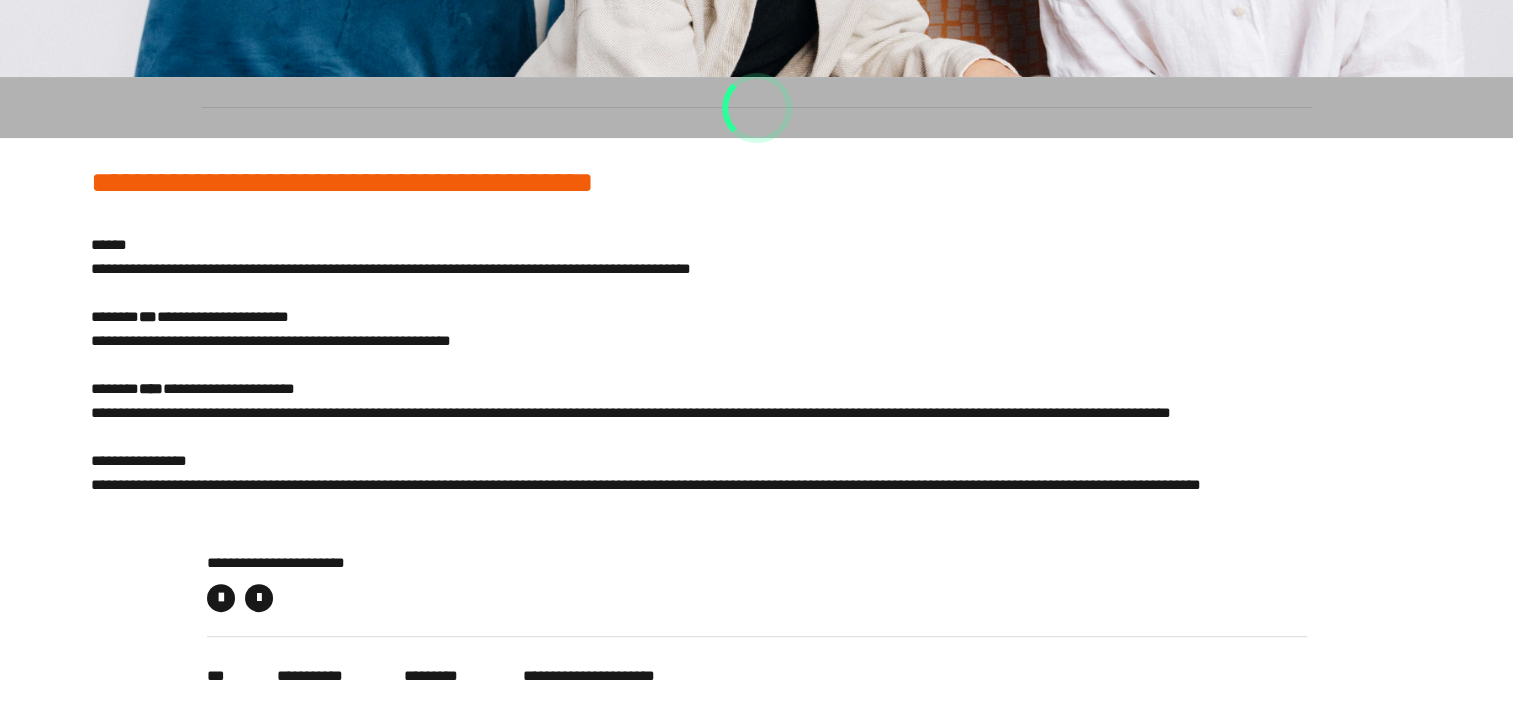 scroll, scrollTop: 436, scrollLeft: 0, axis: vertical 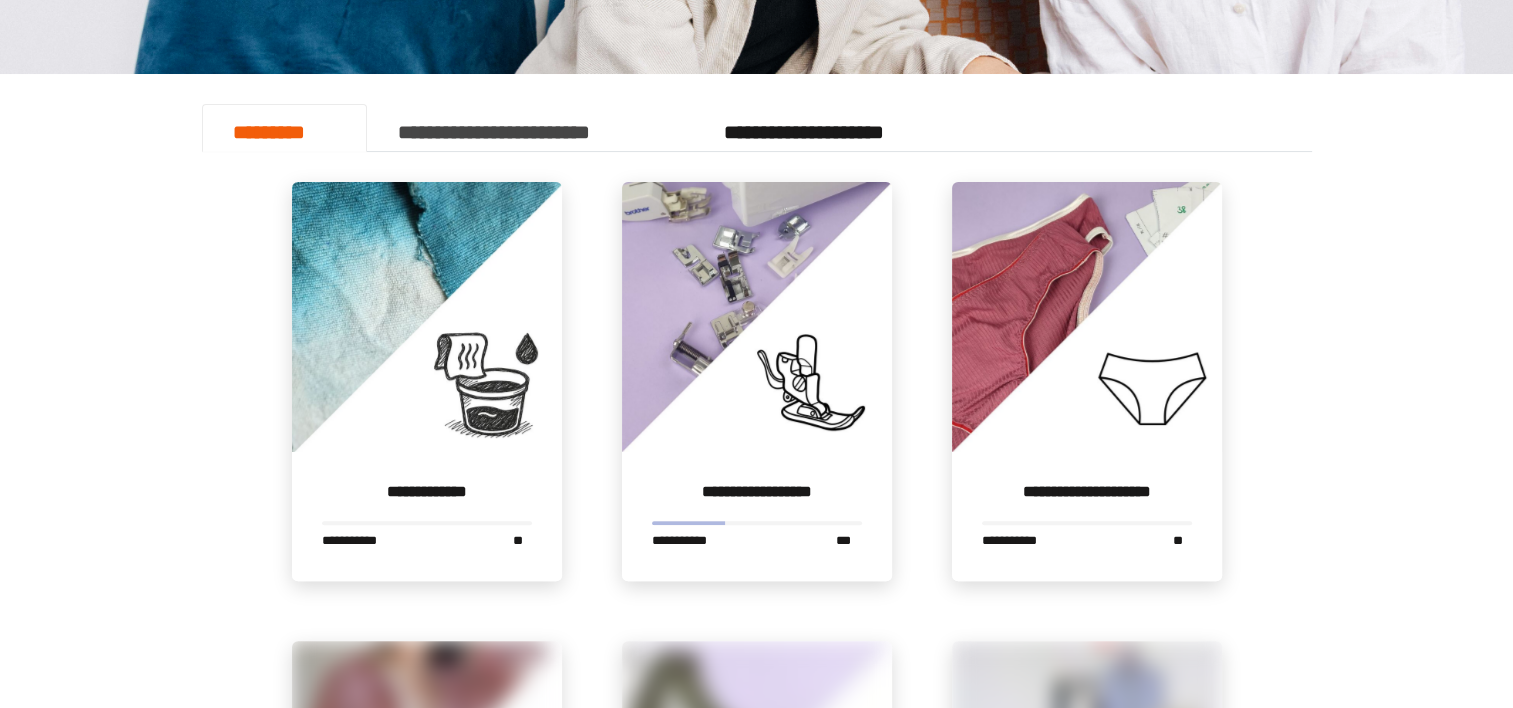 click on "**********" at bounding box center (530, 128) 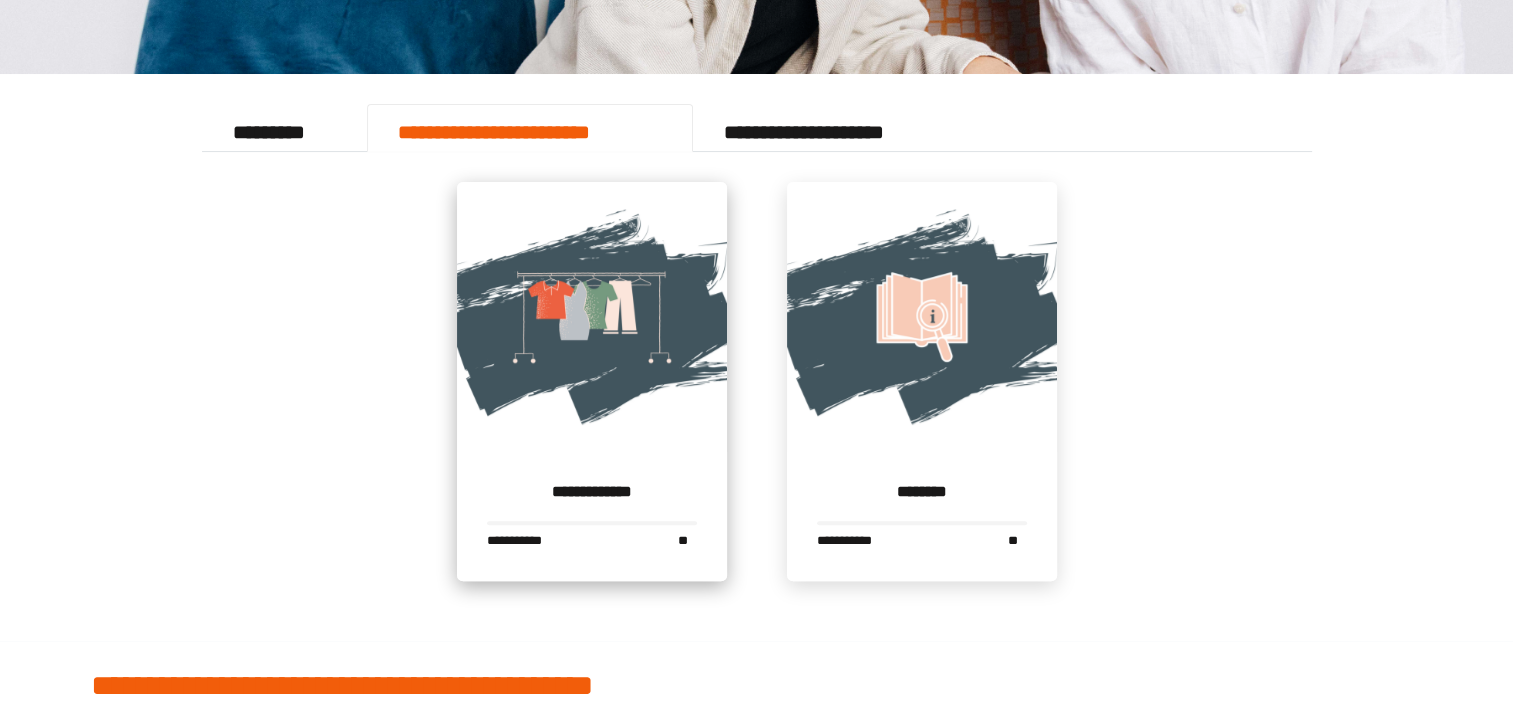 click at bounding box center [592, 317] 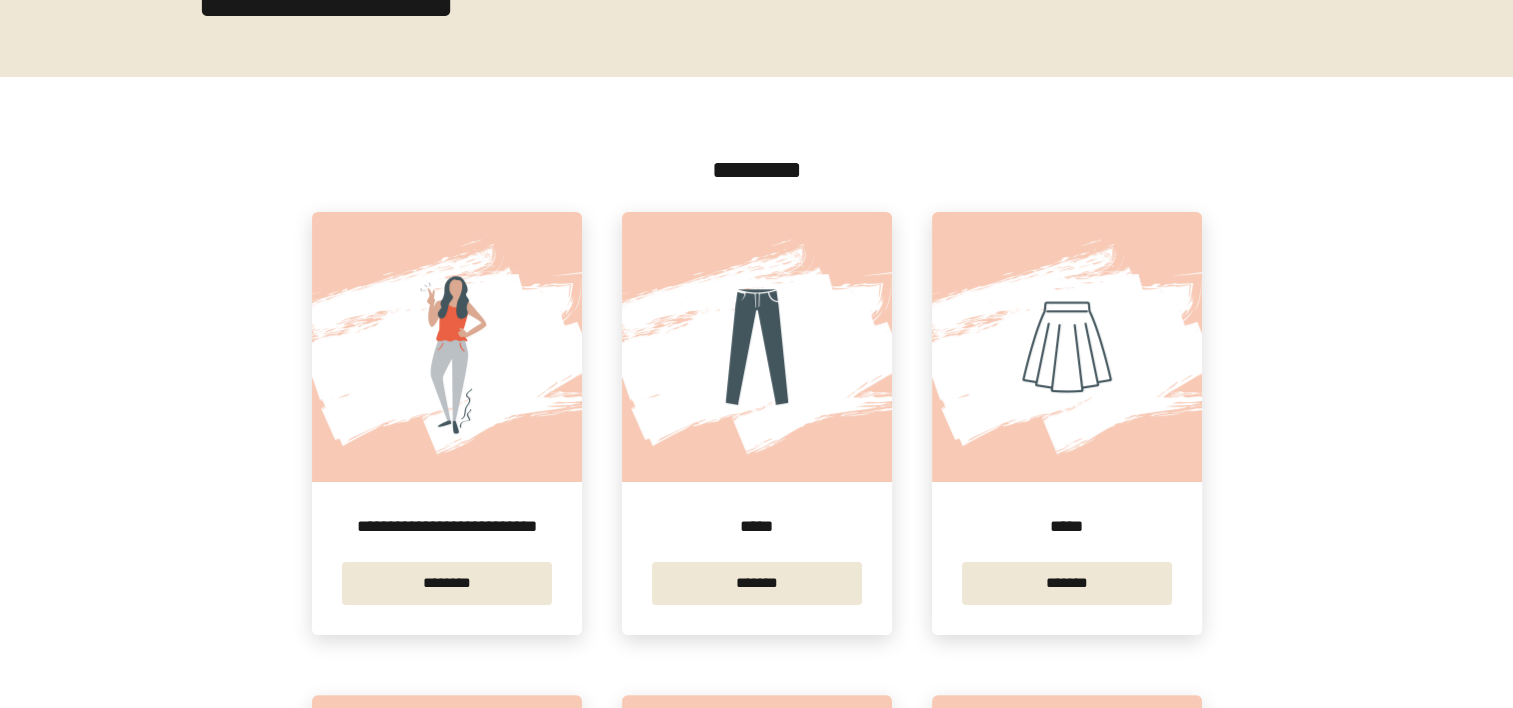 scroll, scrollTop: 296, scrollLeft: 0, axis: vertical 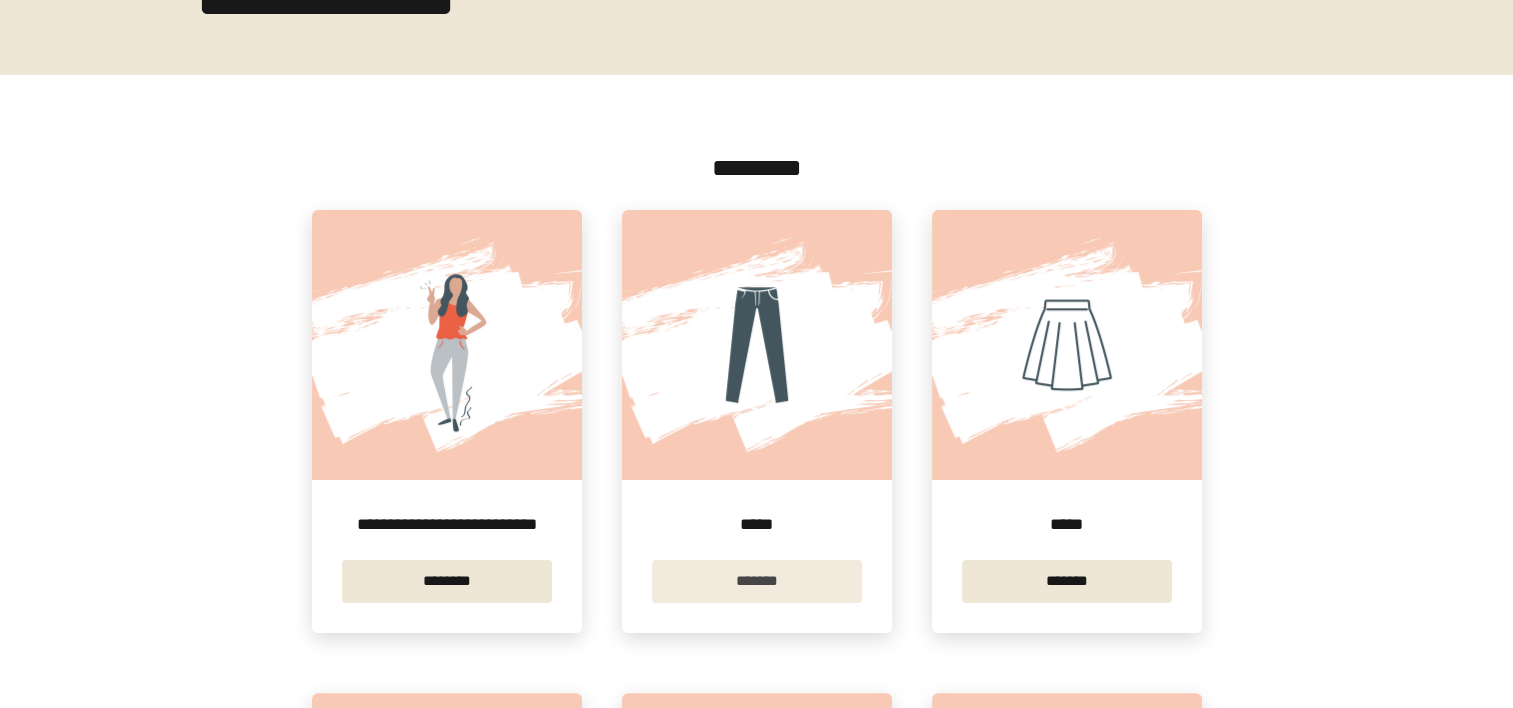 click on "*******" at bounding box center (757, 581) 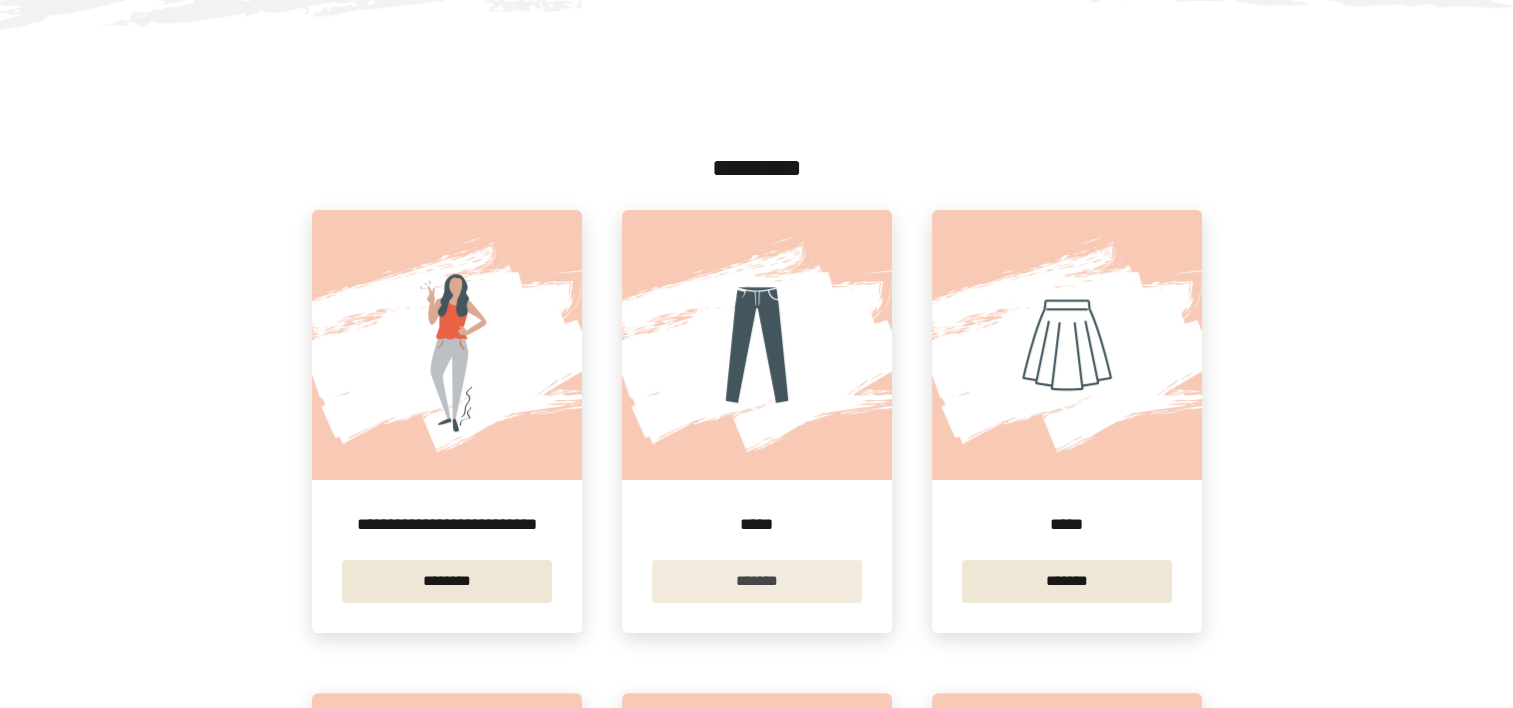 scroll, scrollTop: 0, scrollLeft: 0, axis: both 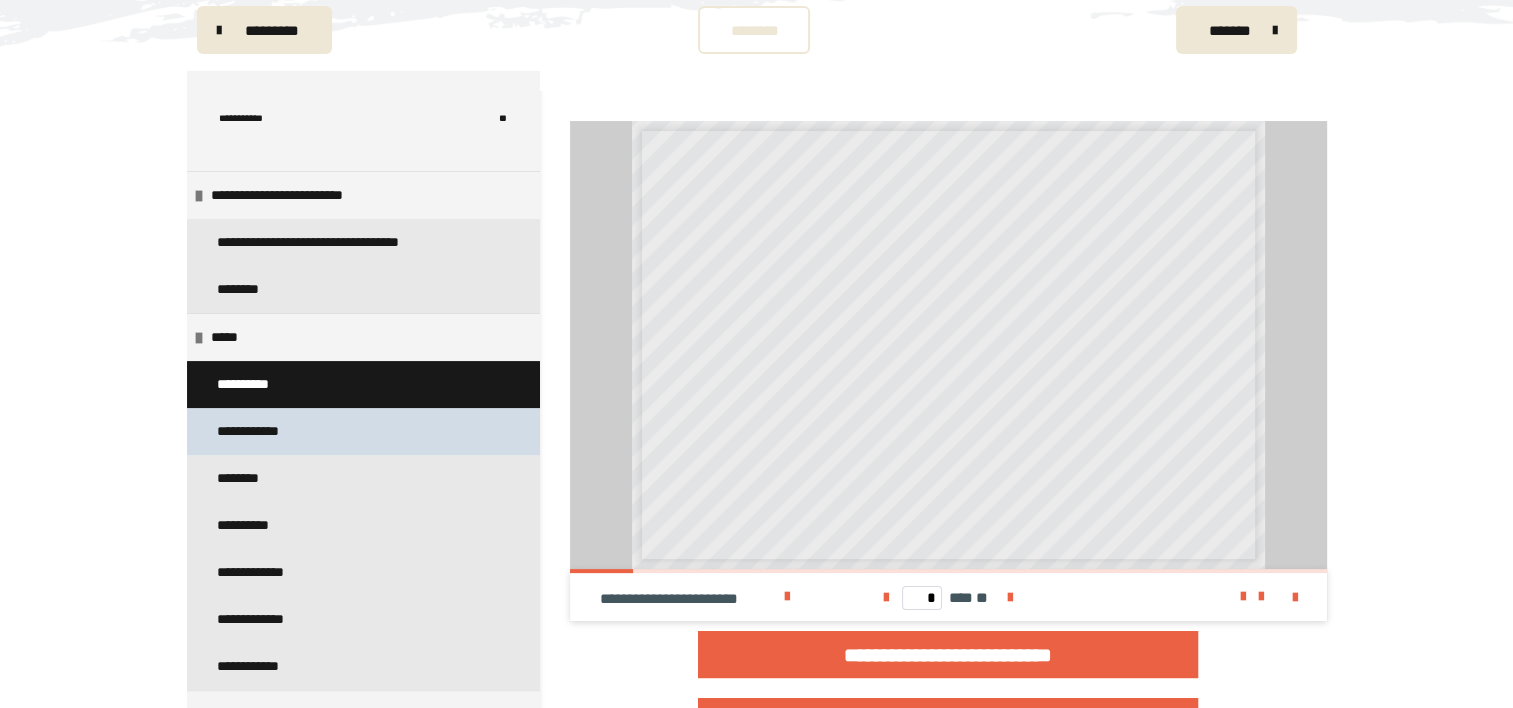 click on "**********" at bounding box center [268, 431] 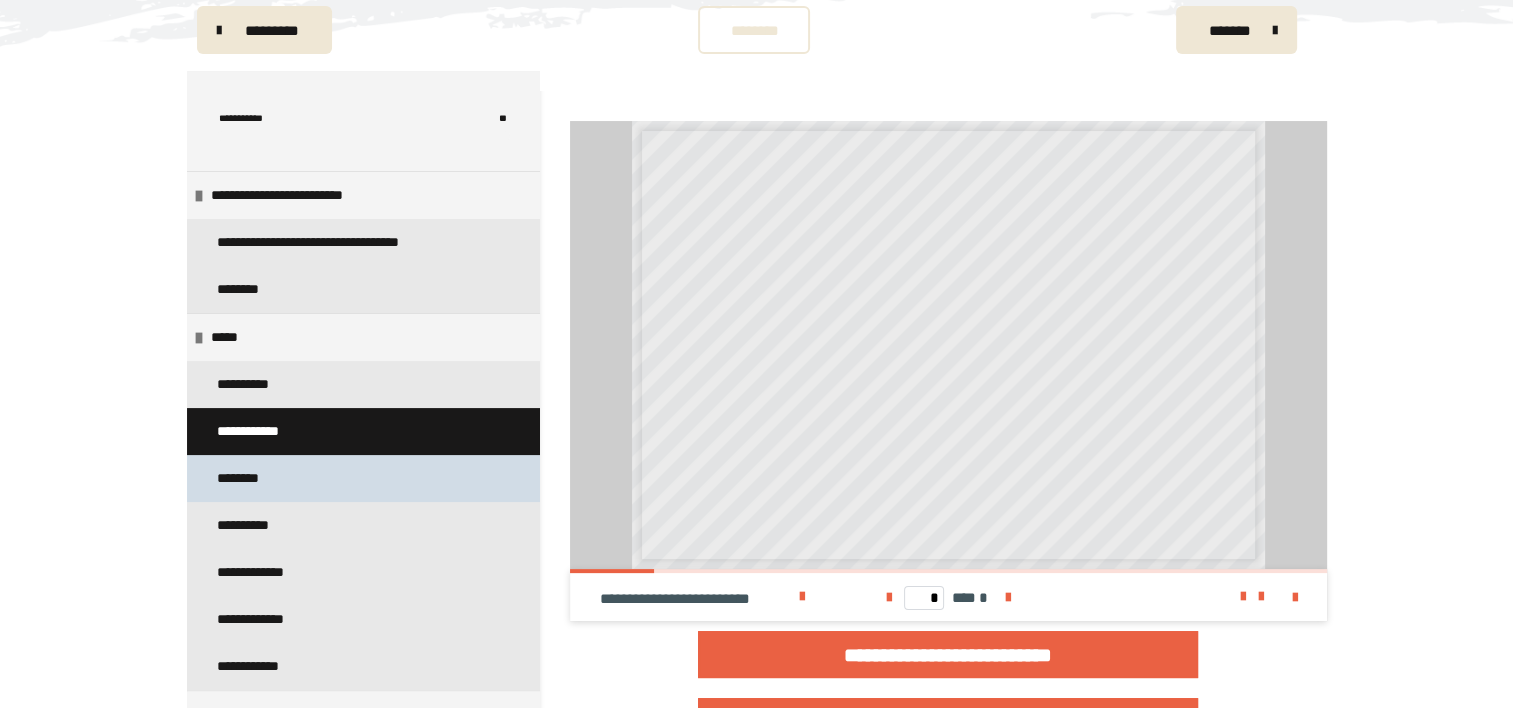 click on "********" at bounding box center (363, 478) 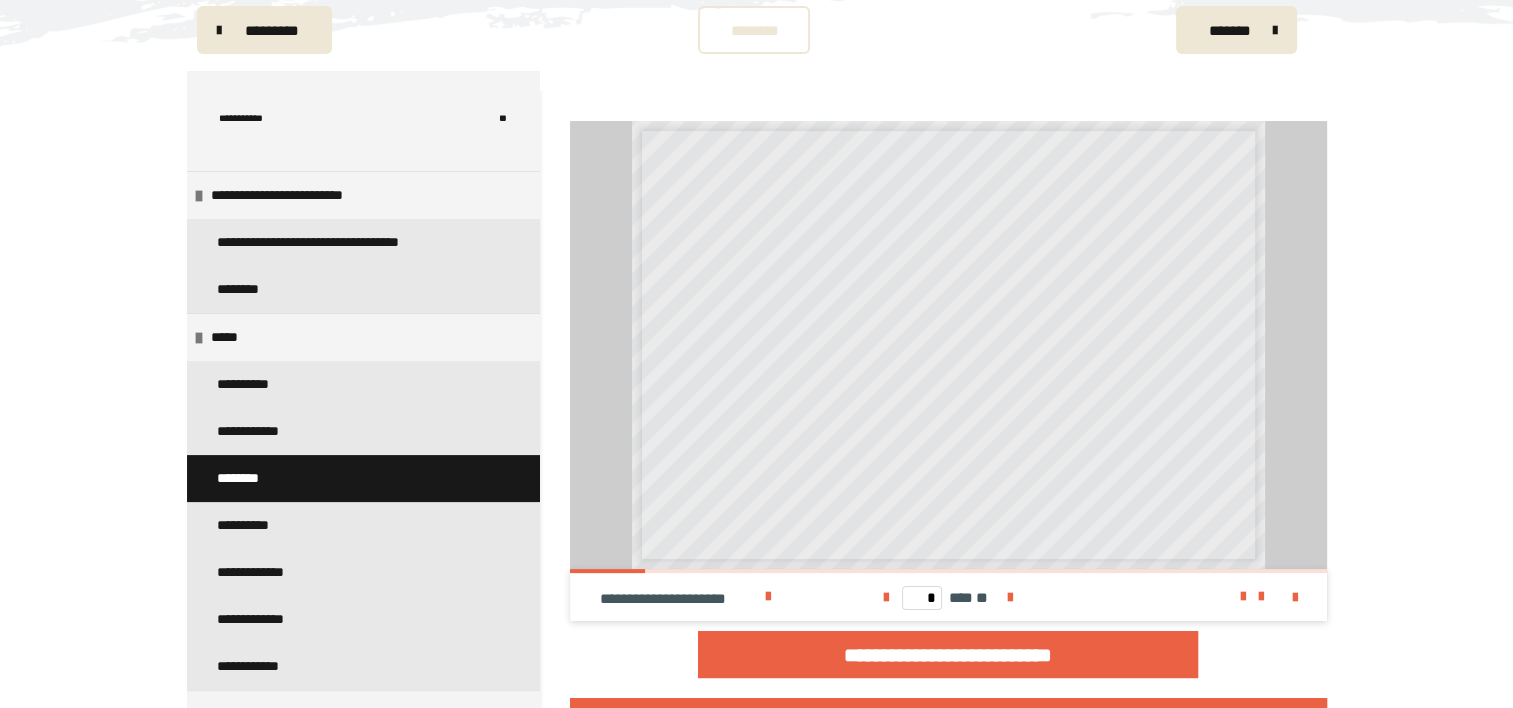 click on "********" at bounding box center (363, 478) 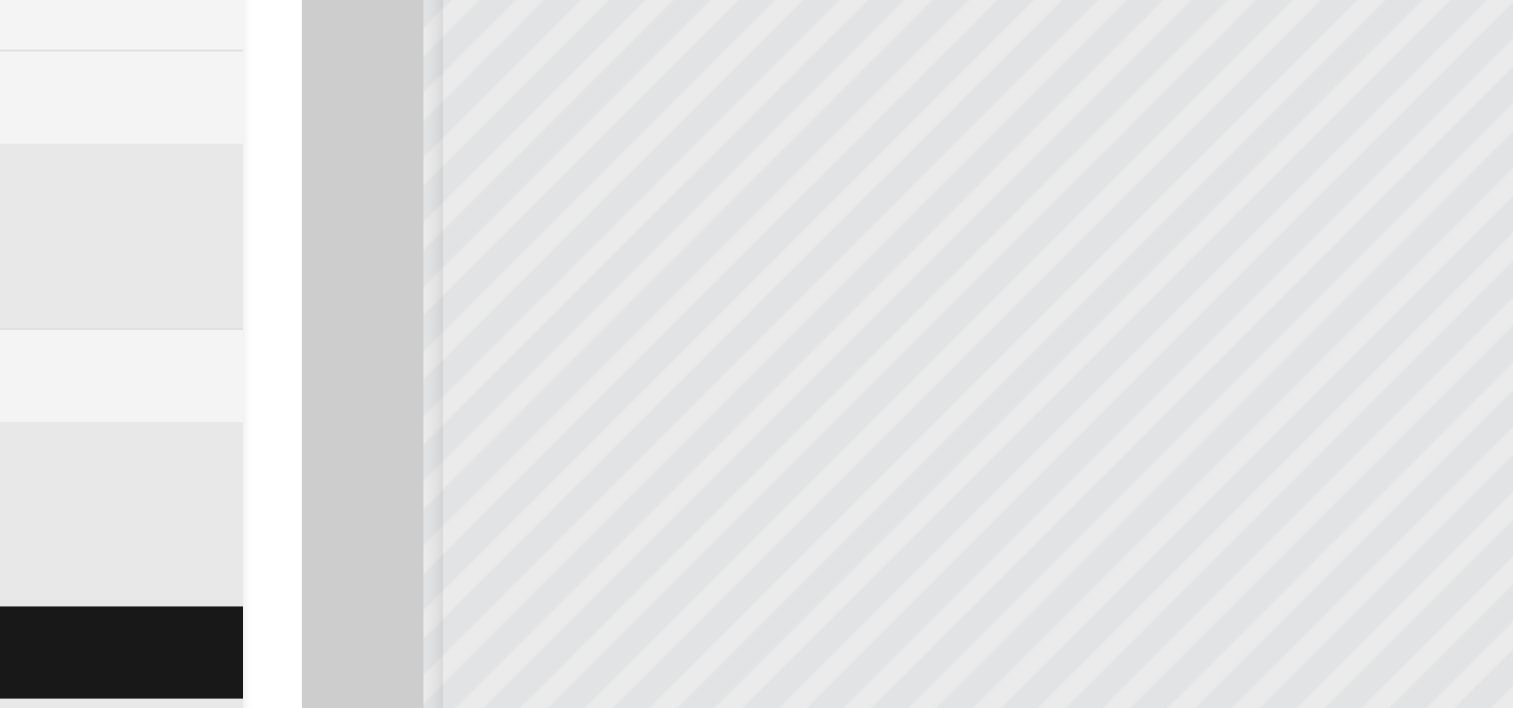 scroll, scrollTop: 279, scrollLeft: 0, axis: vertical 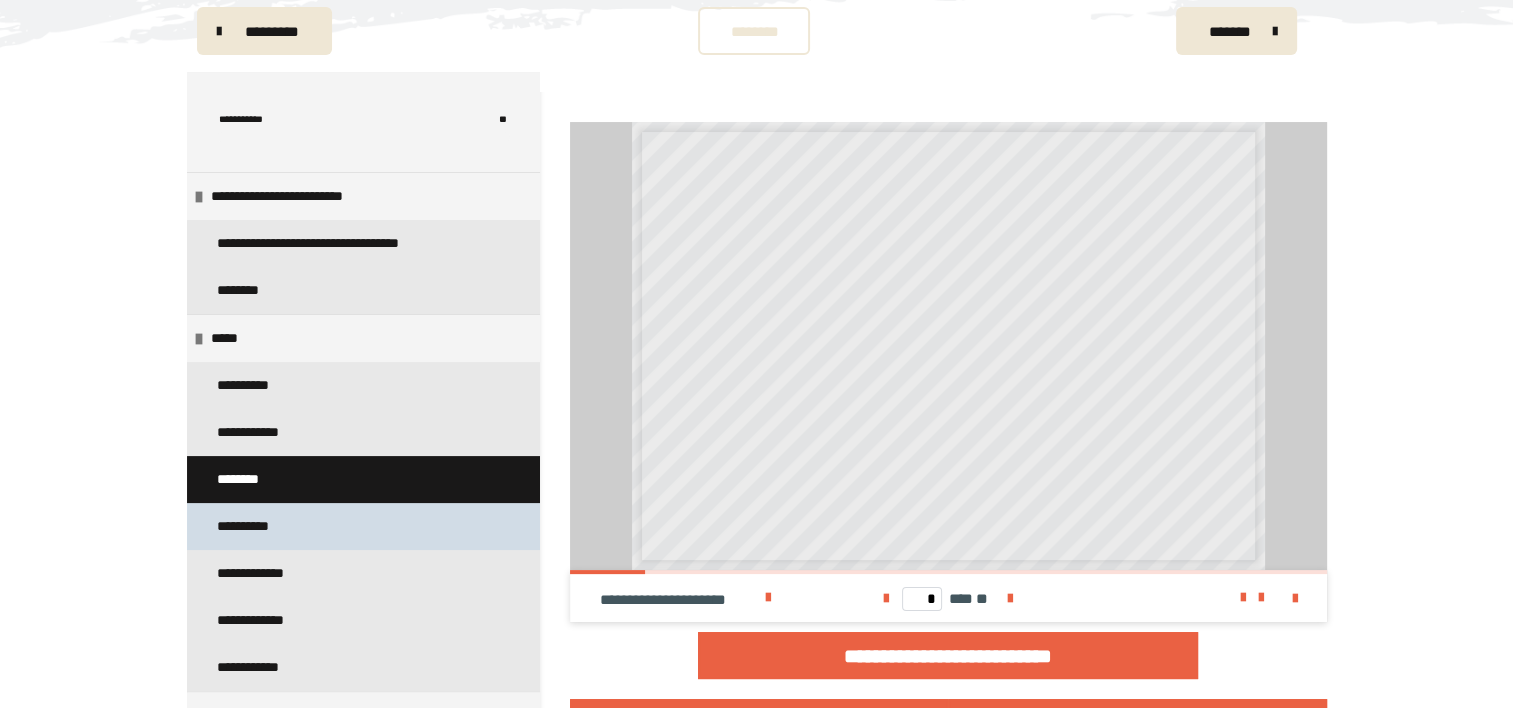 click on "**********" at bounding box center (254, 526) 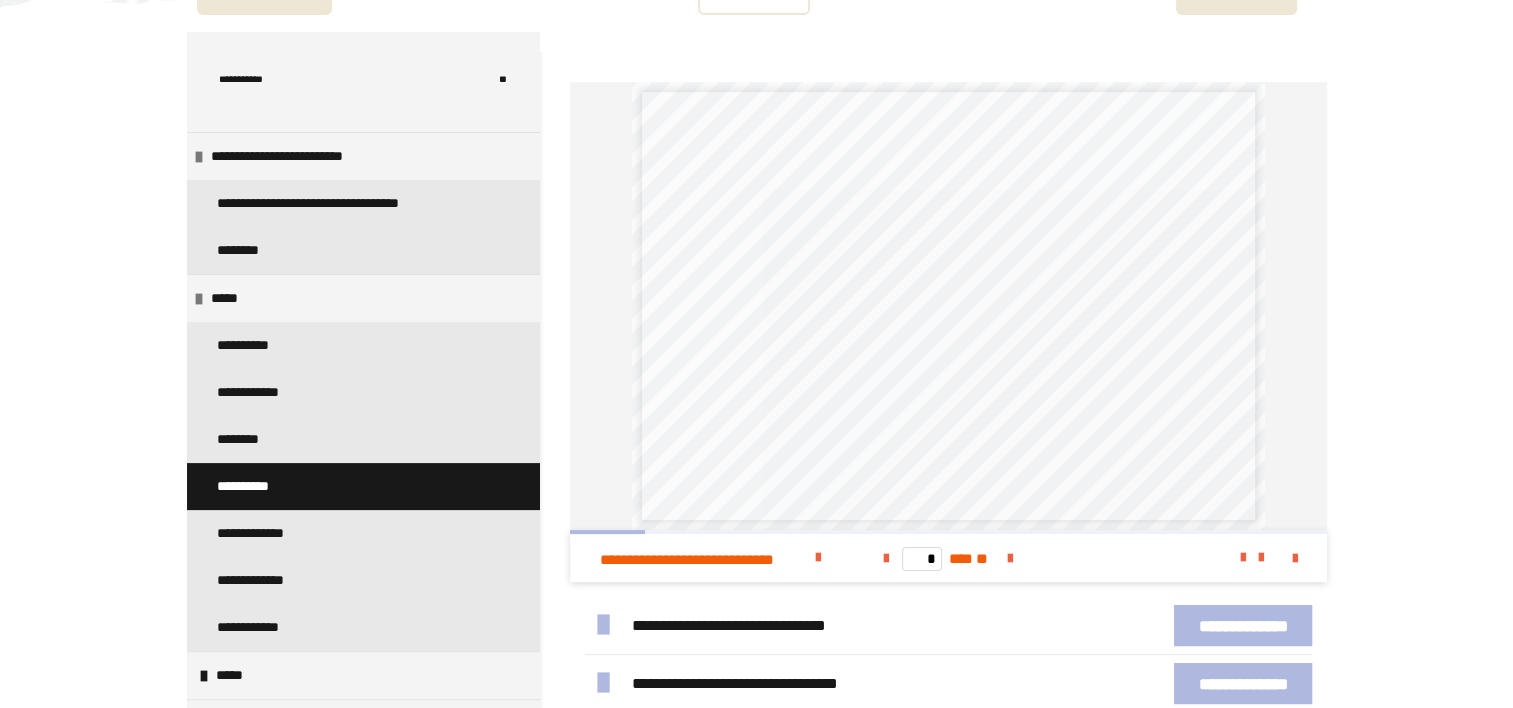 scroll, scrollTop: 395, scrollLeft: 0, axis: vertical 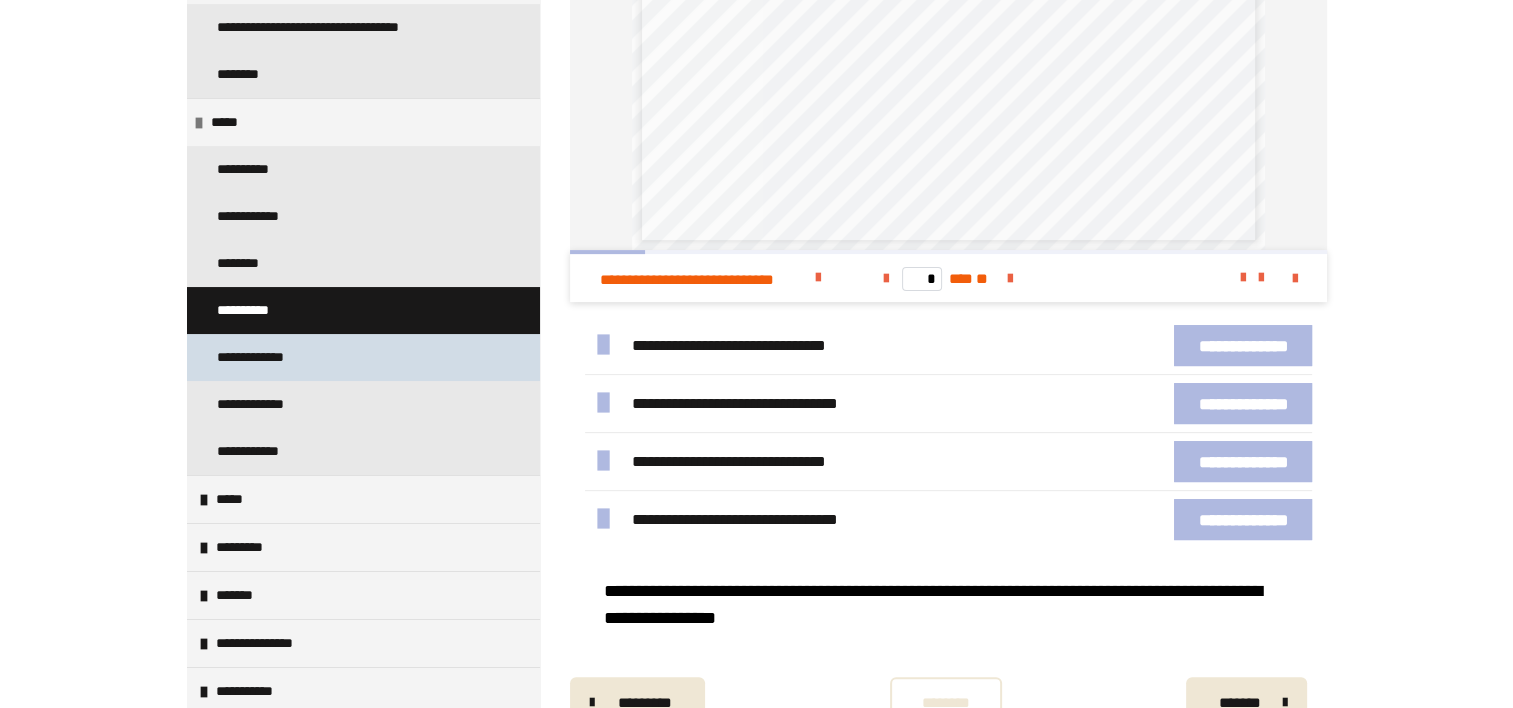 click on "**********" at bounding box center [271, 357] 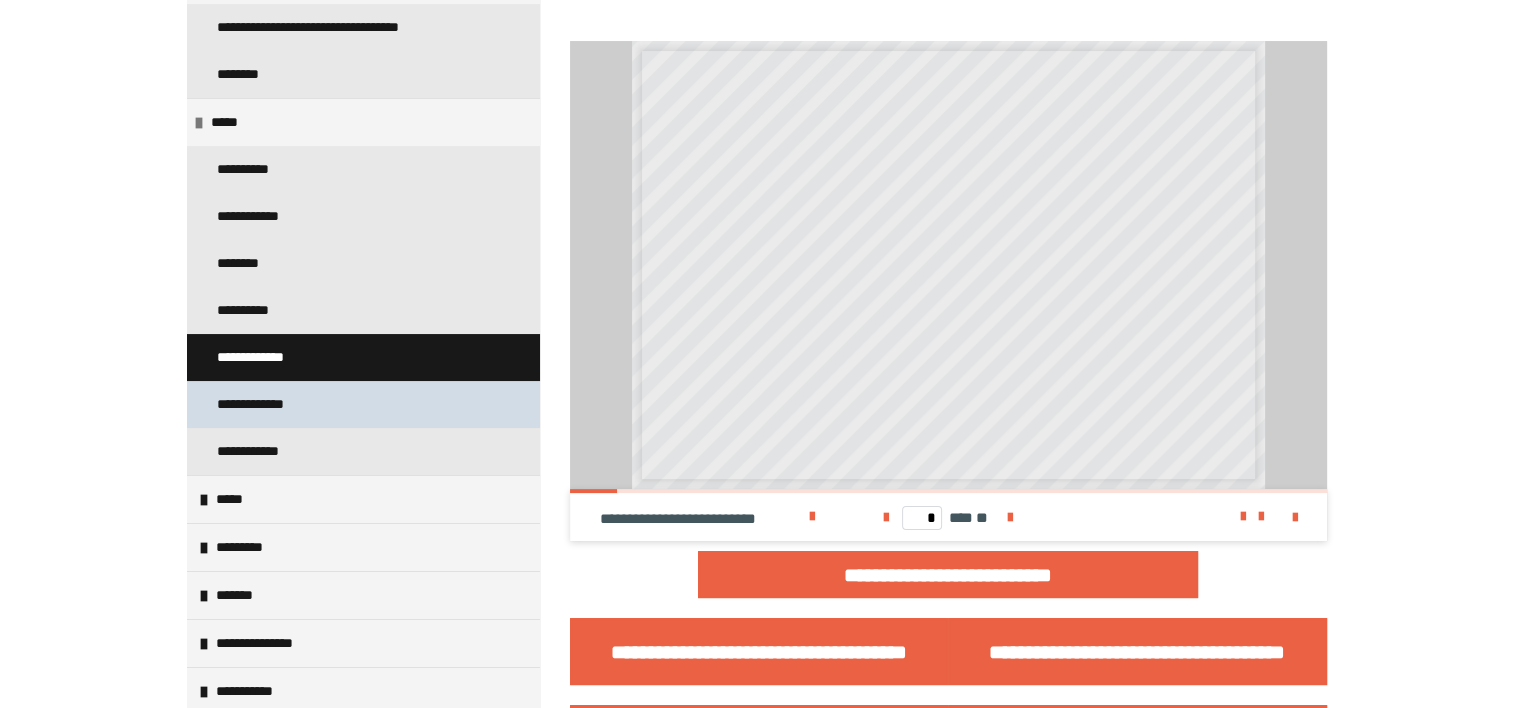 click on "**********" at bounding box center [266, 404] 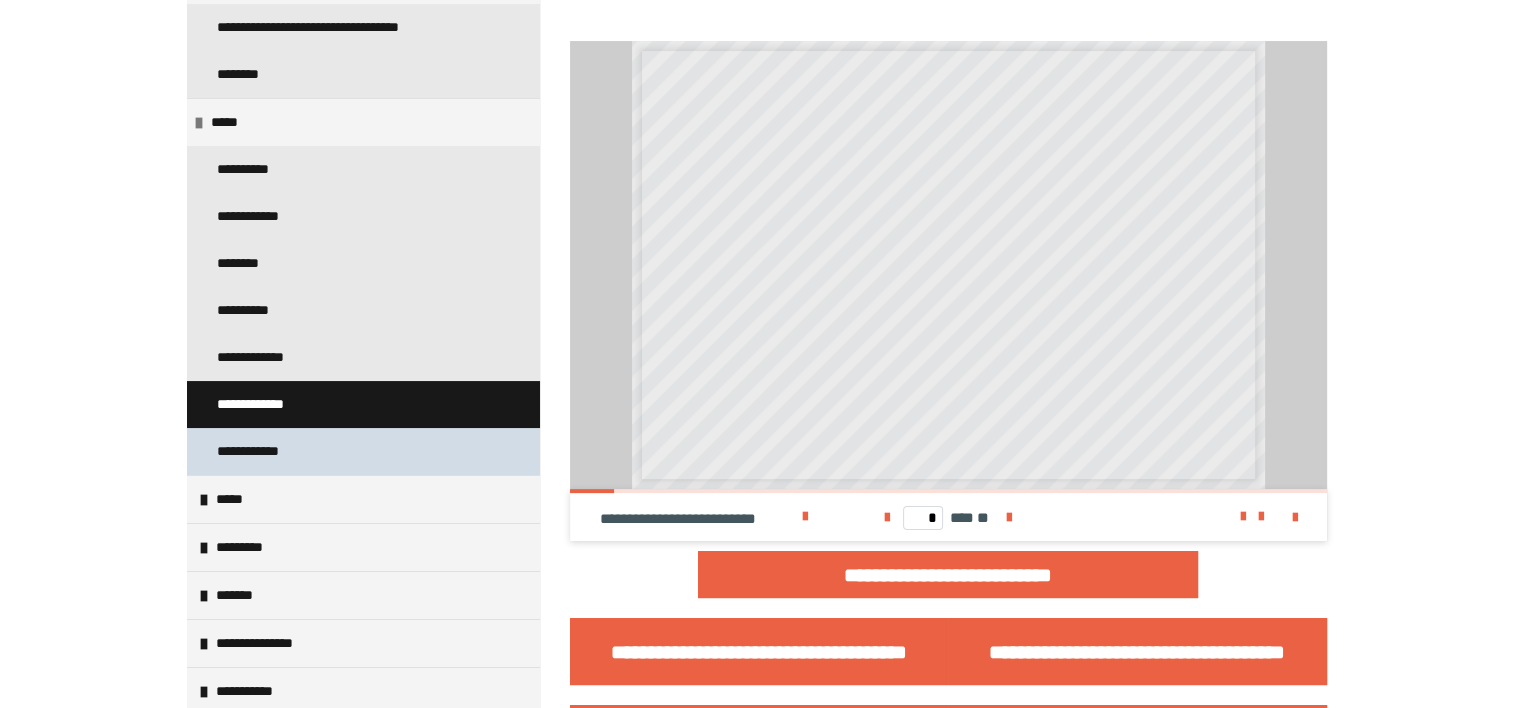 click on "**********" at bounding box center (260, 451) 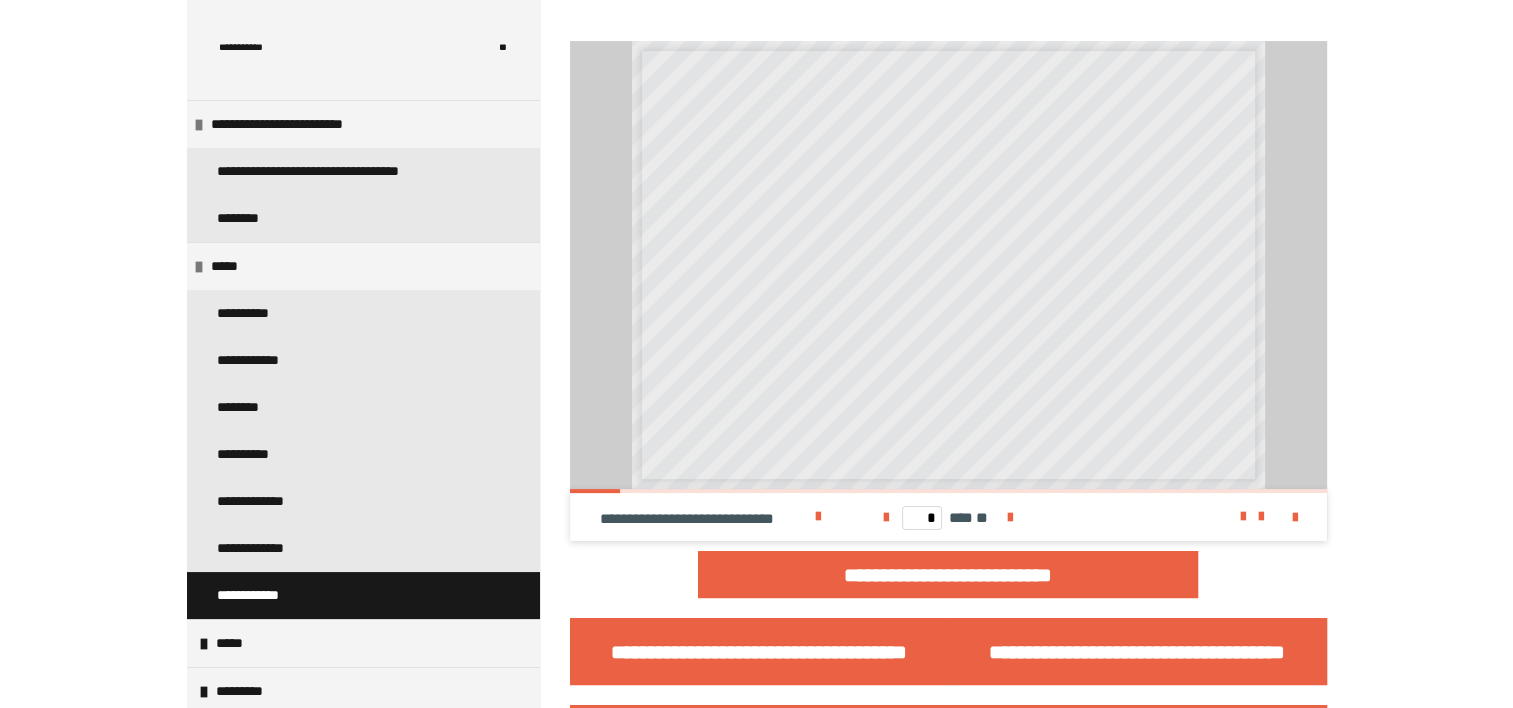scroll, scrollTop: 31, scrollLeft: 0, axis: vertical 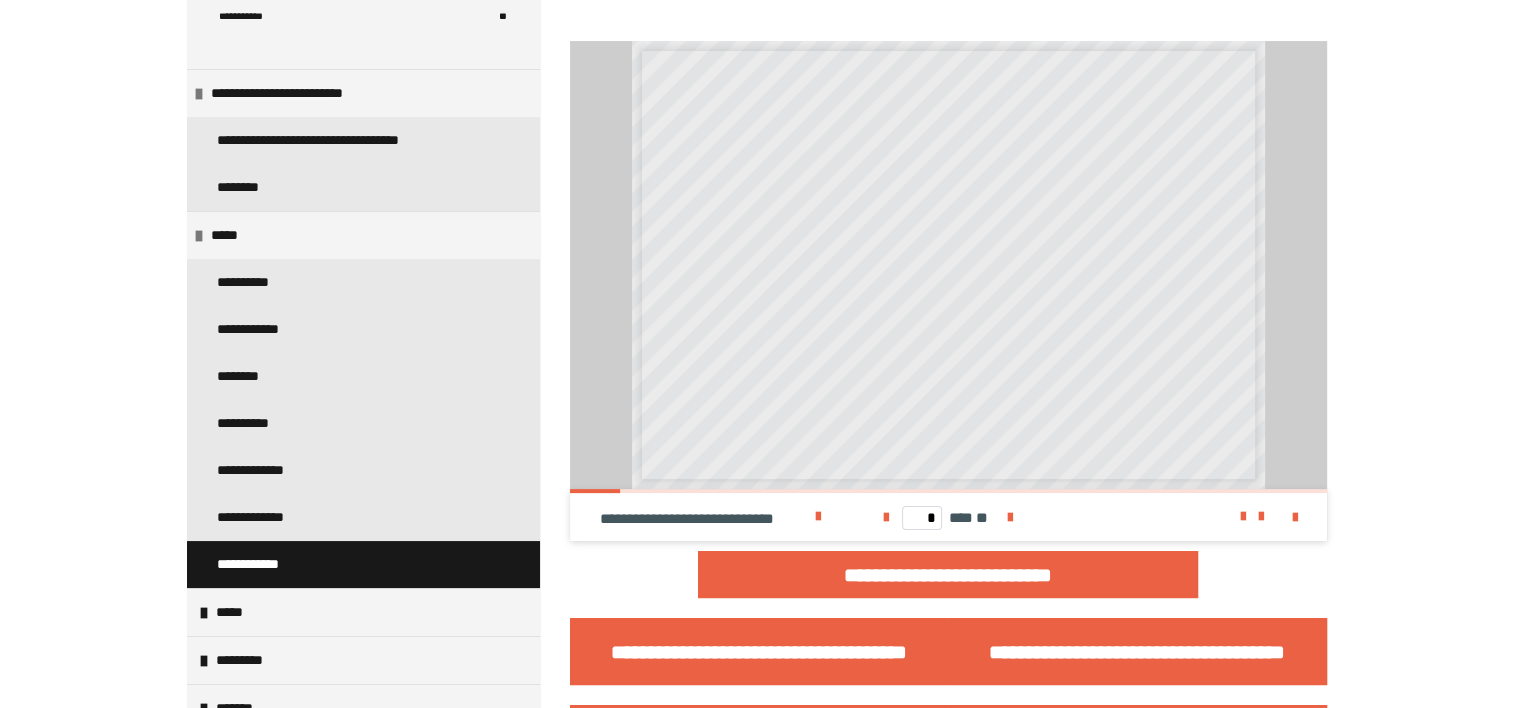 click on "**********" at bounding box center [363, 564] 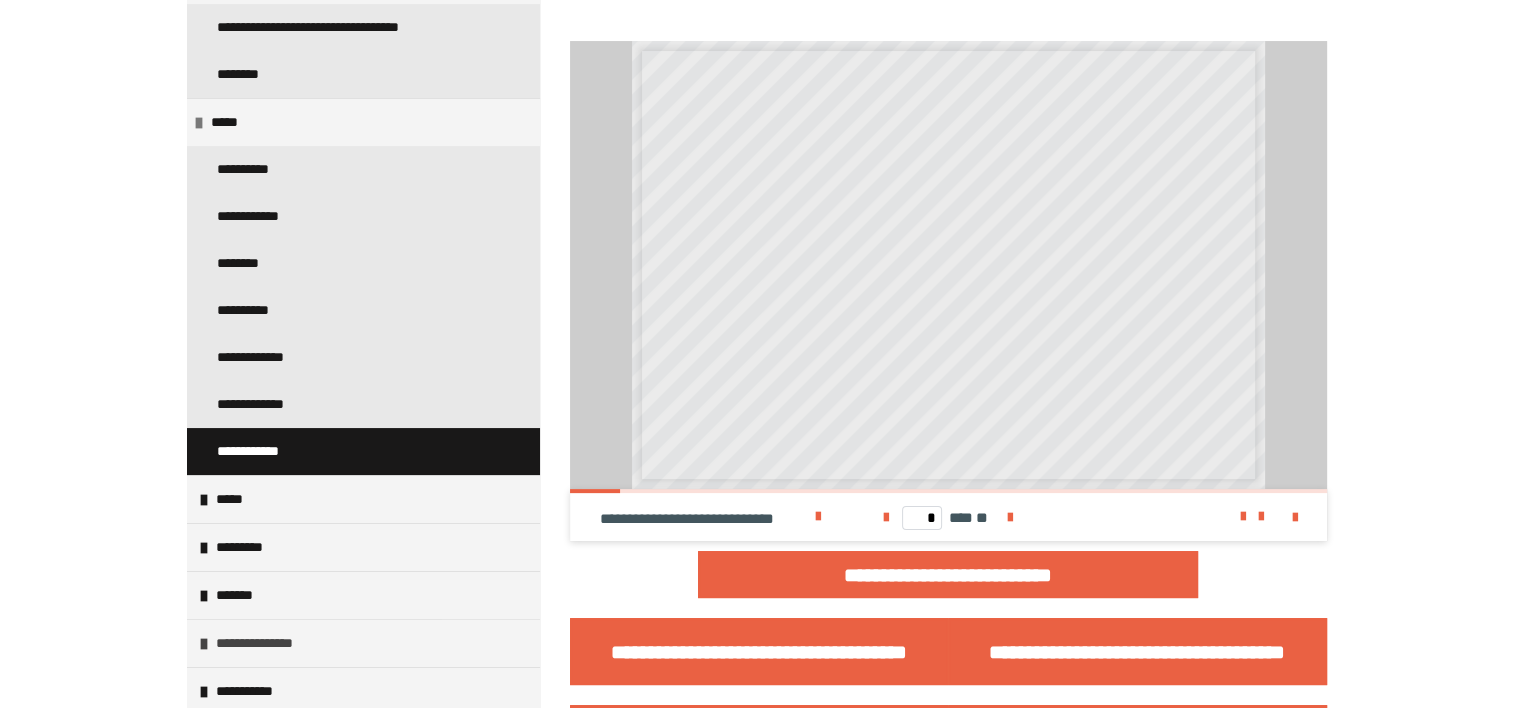 click on "**********" at bounding box center [276, 643] 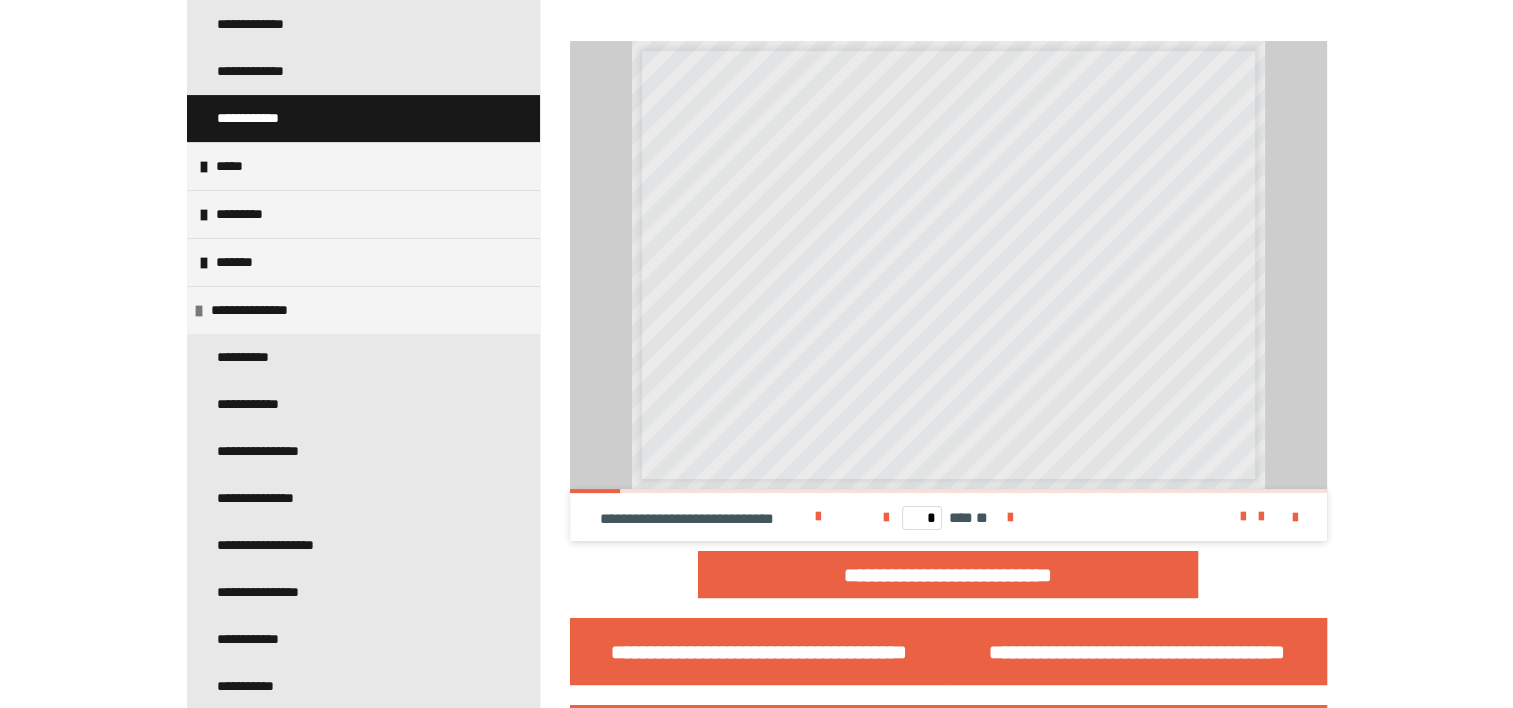 scroll, scrollTop: 491, scrollLeft: 0, axis: vertical 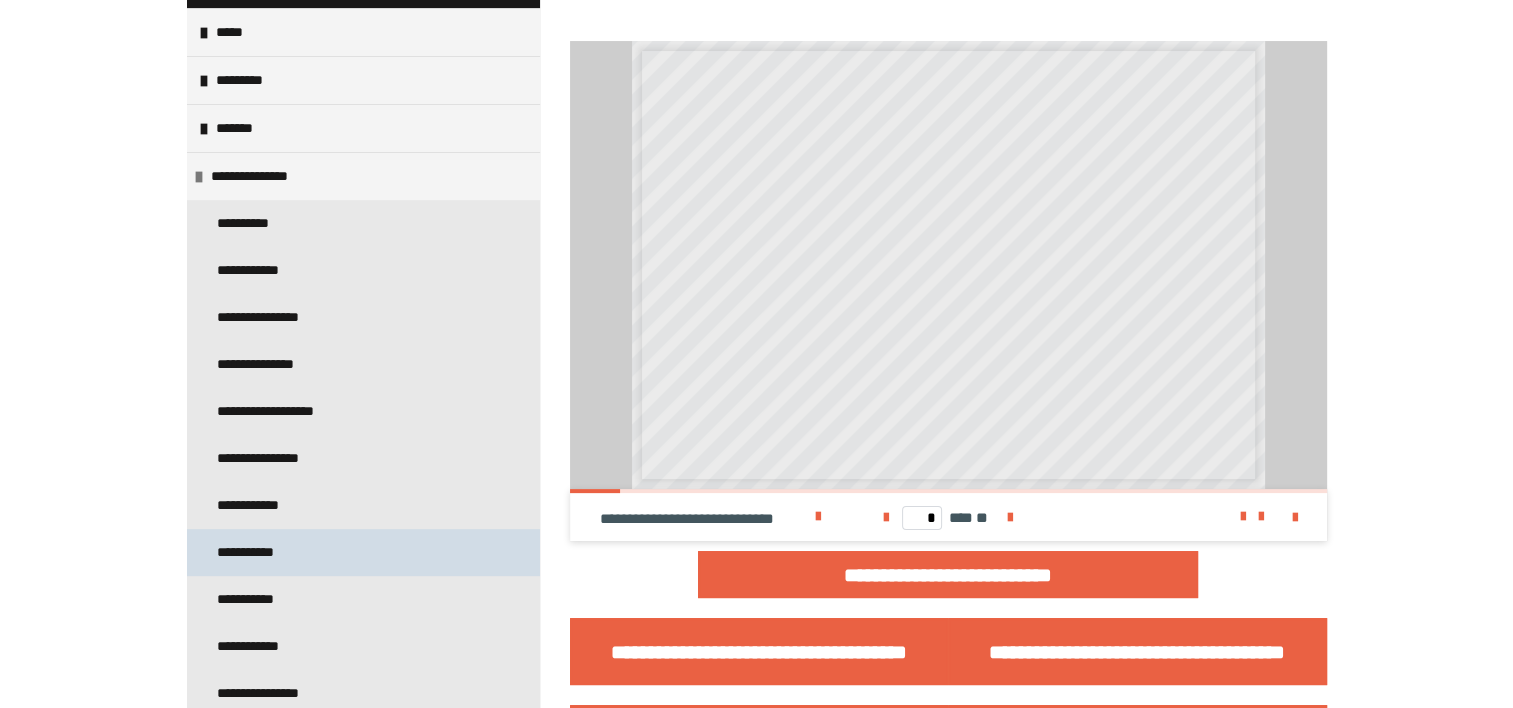 click on "**********" at bounding box center [256, 552] 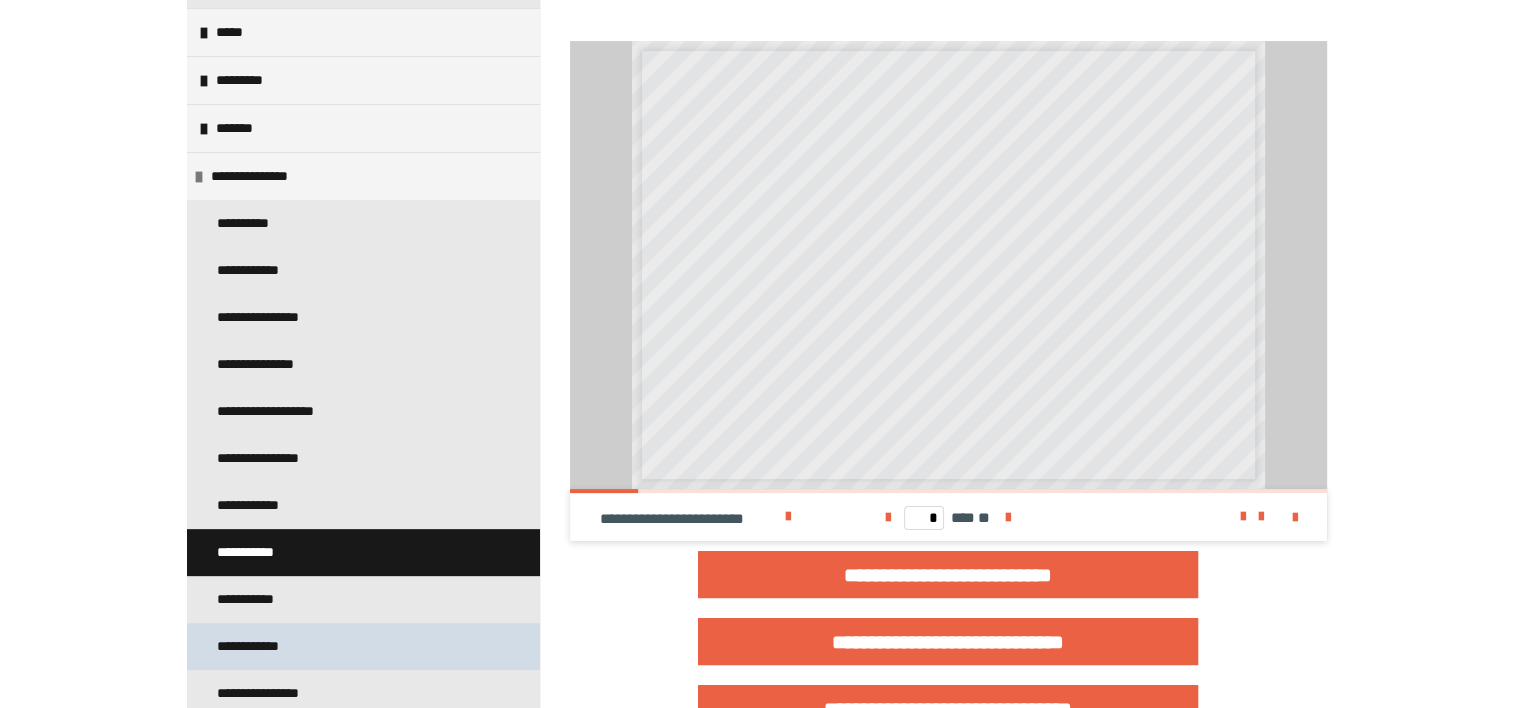 click on "**********" at bounding box center [259, 646] 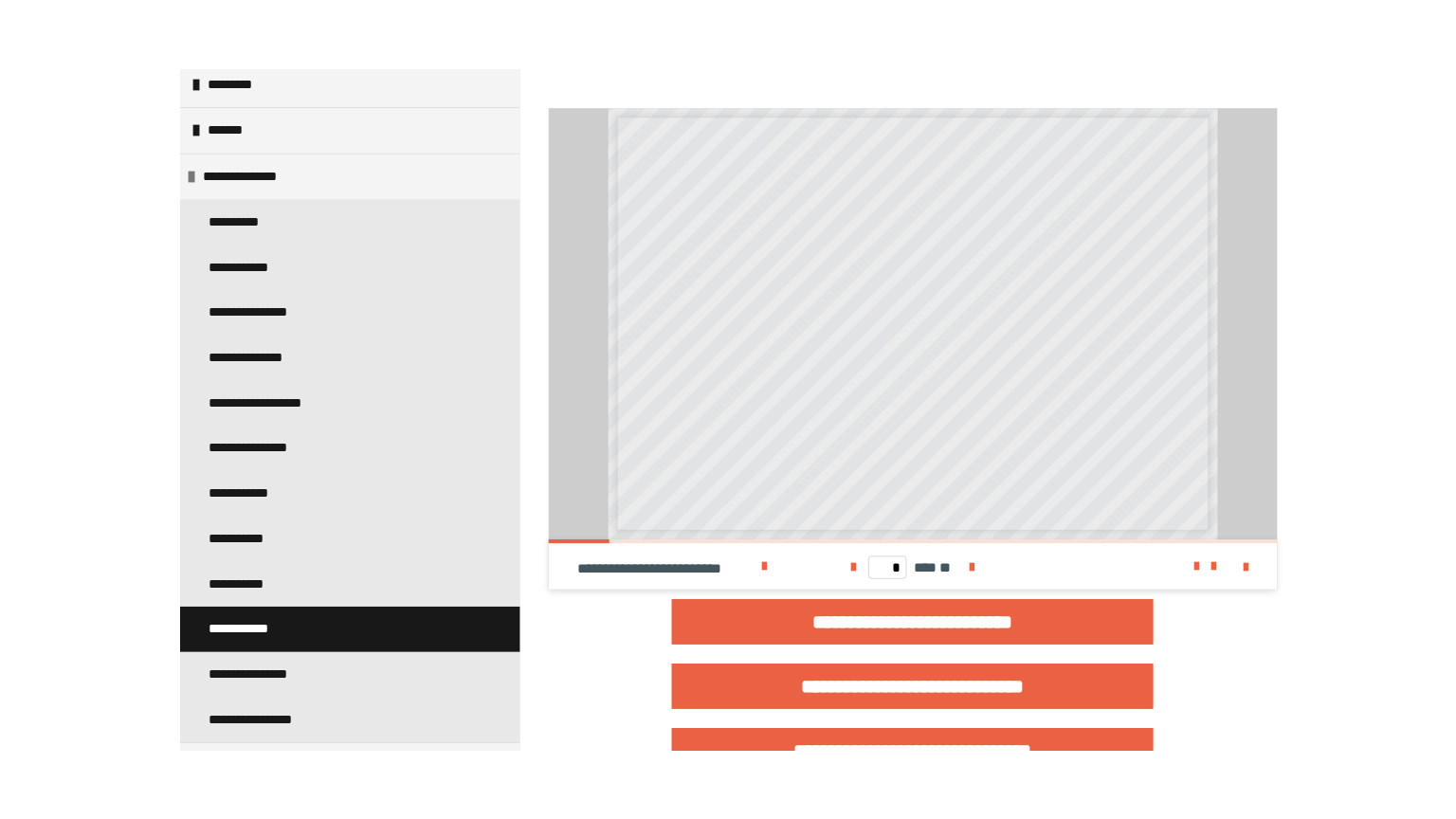 scroll, scrollTop: 671, scrollLeft: 0, axis: vertical 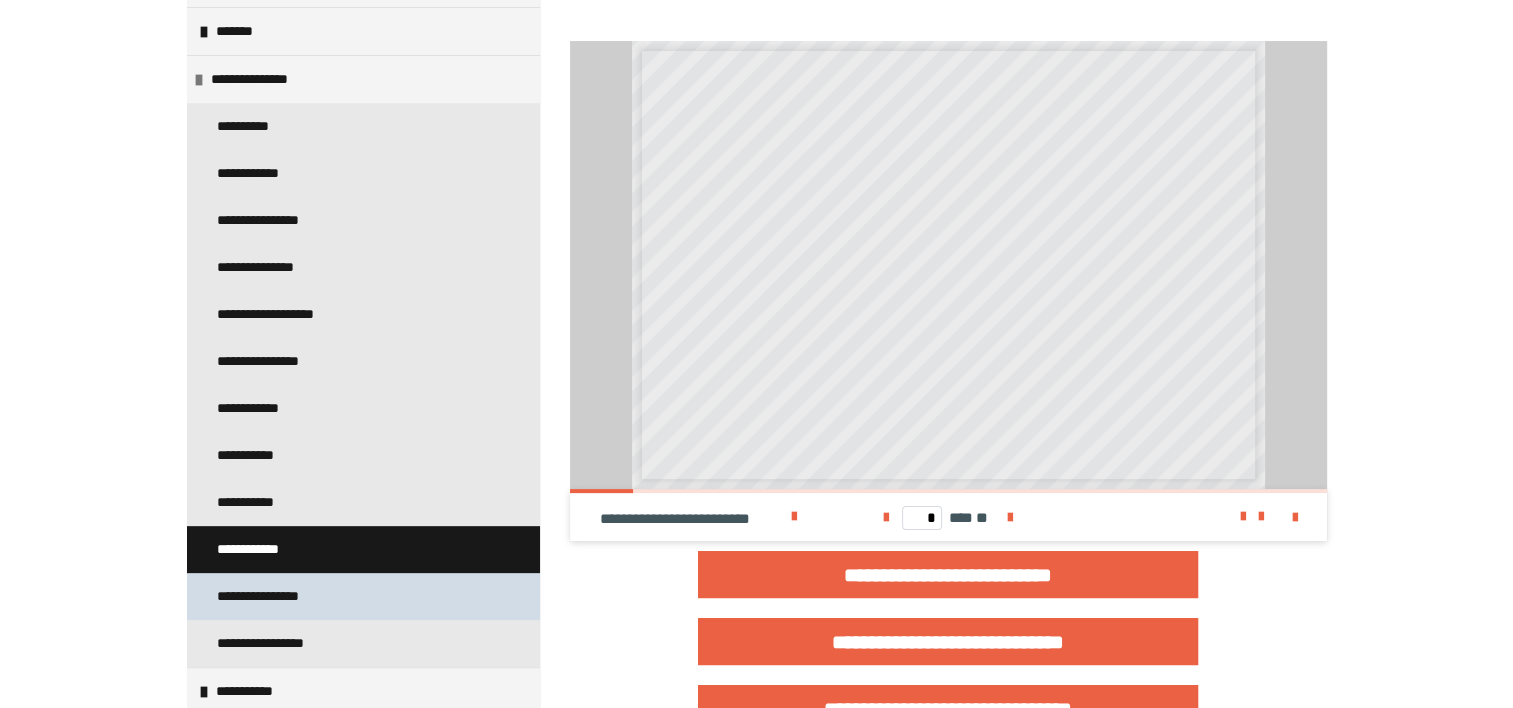 click on "**********" at bounding box center [283, 596] 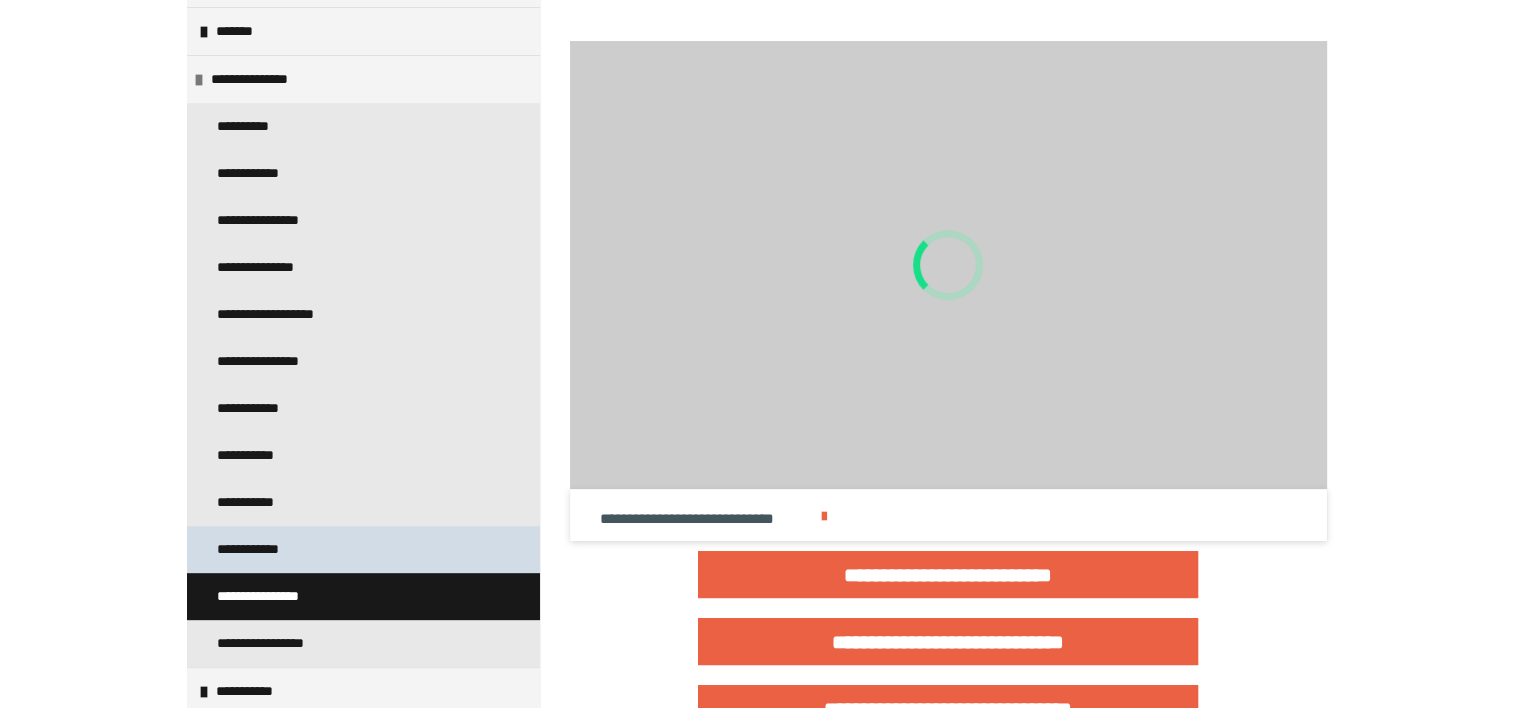 click on "**********" at bounding box center [259, 549] 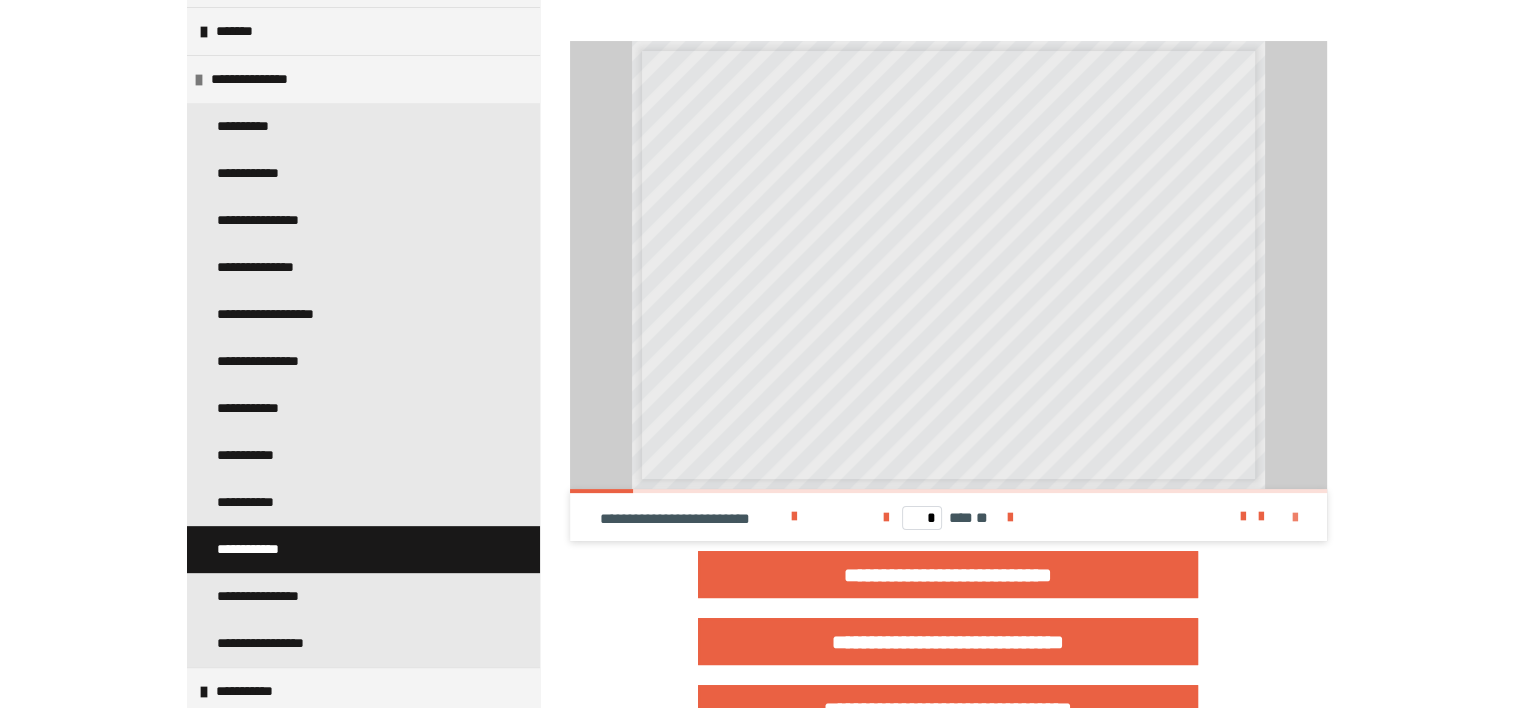 click at bounding box center (1295, 518) 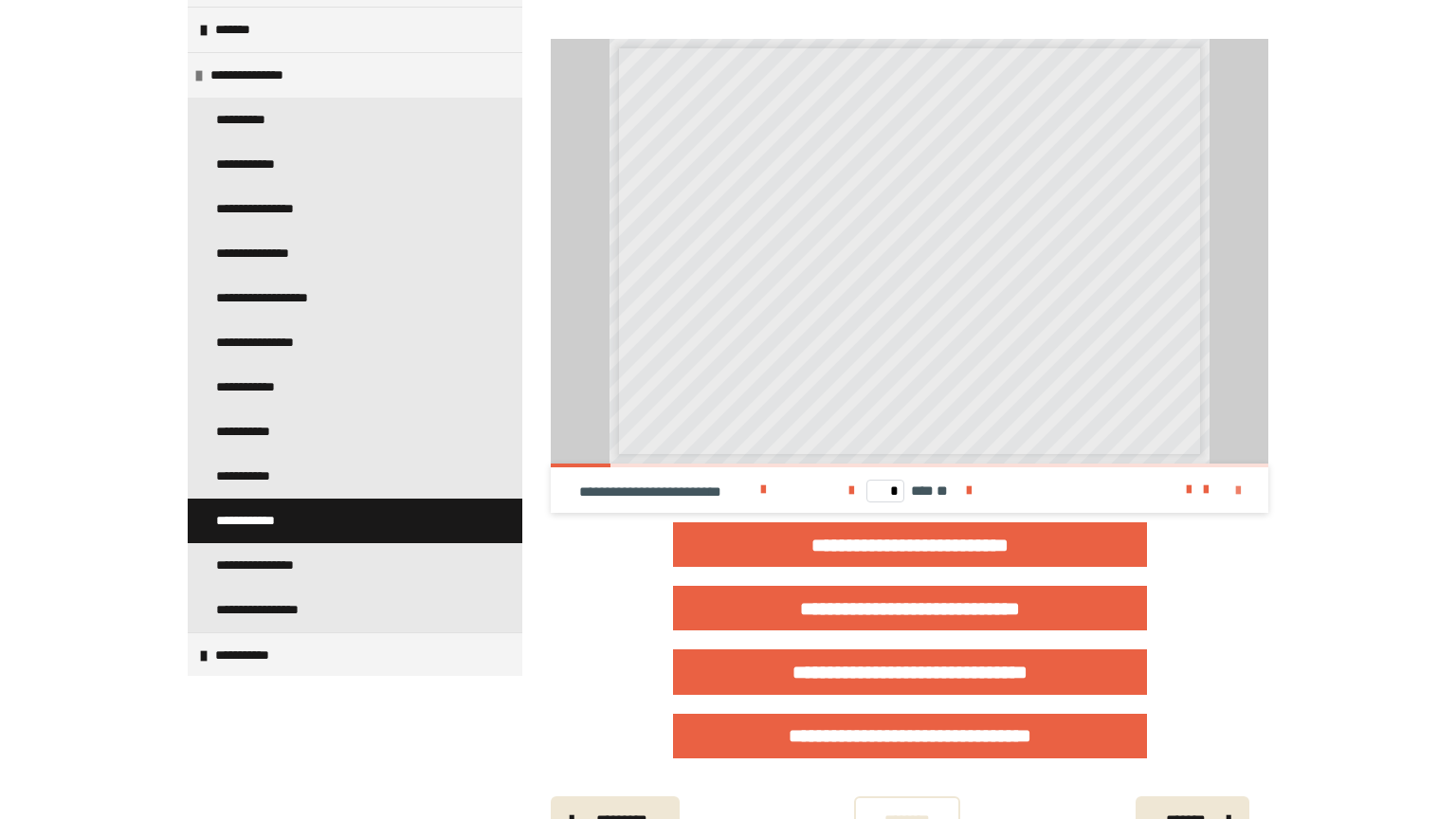 scroll, scrollTop: 523, scrollLeft: 0, axis: vertical 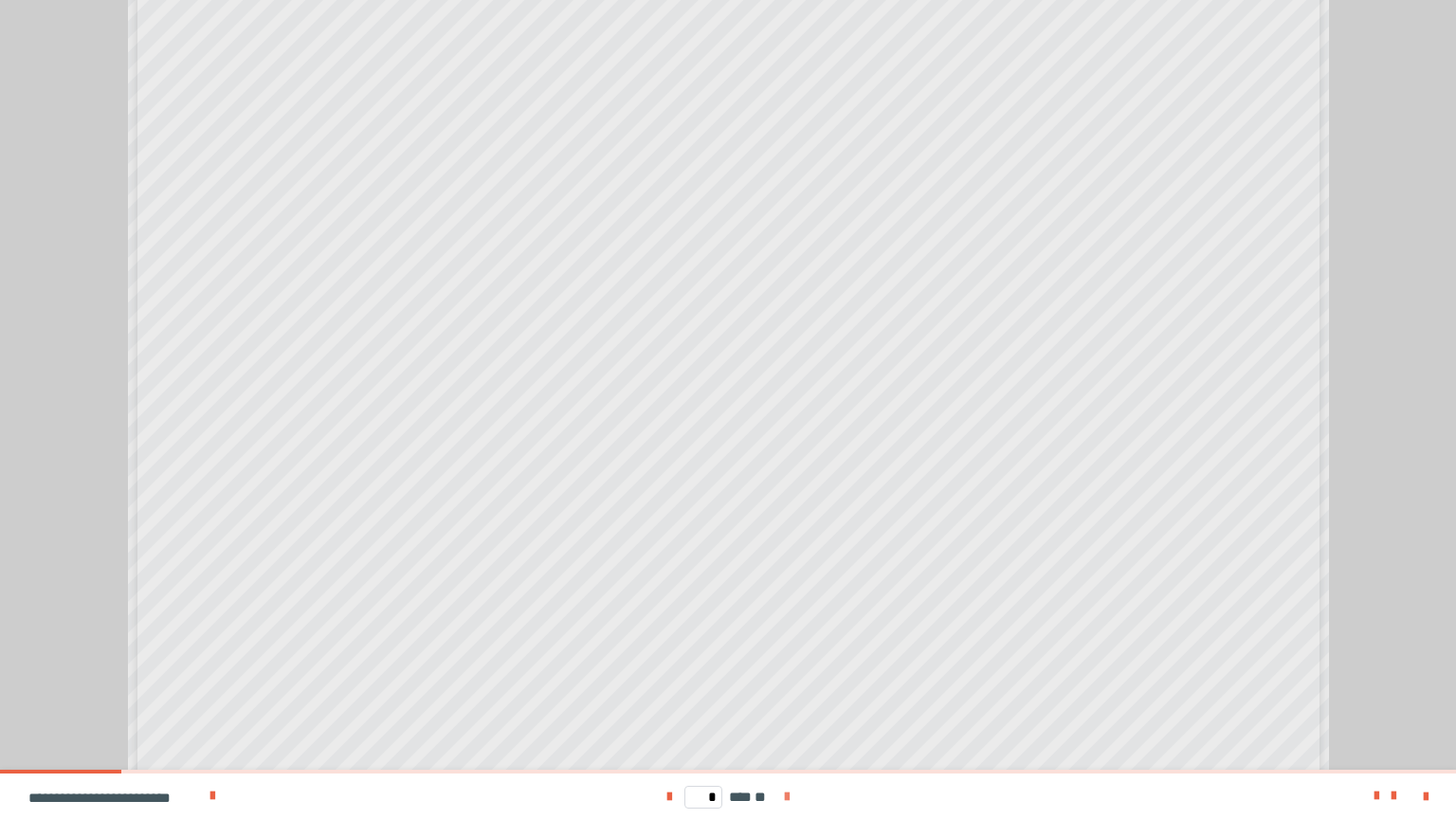 click at bounding box center [787, 796] 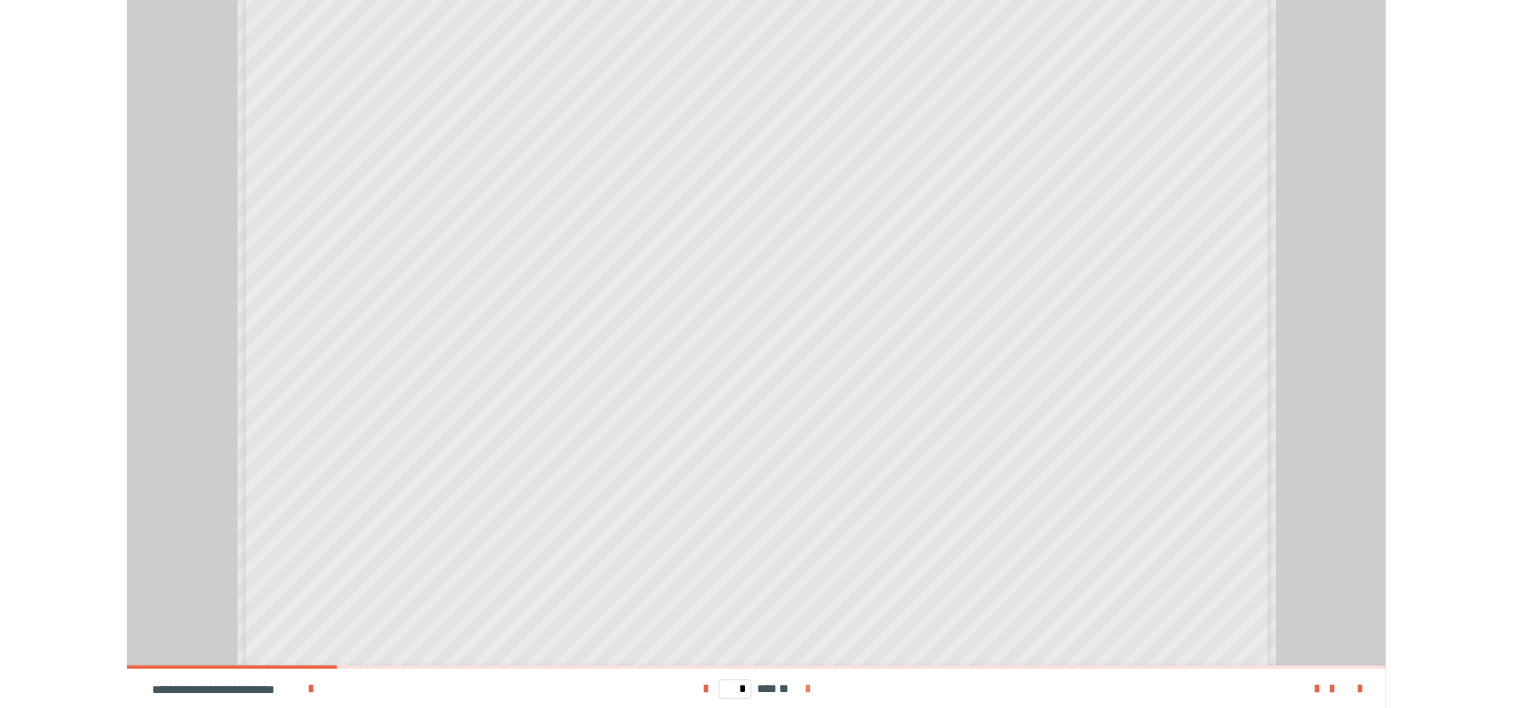 scroll, scrollTop: 0, scrollLeft: 0, axis: both 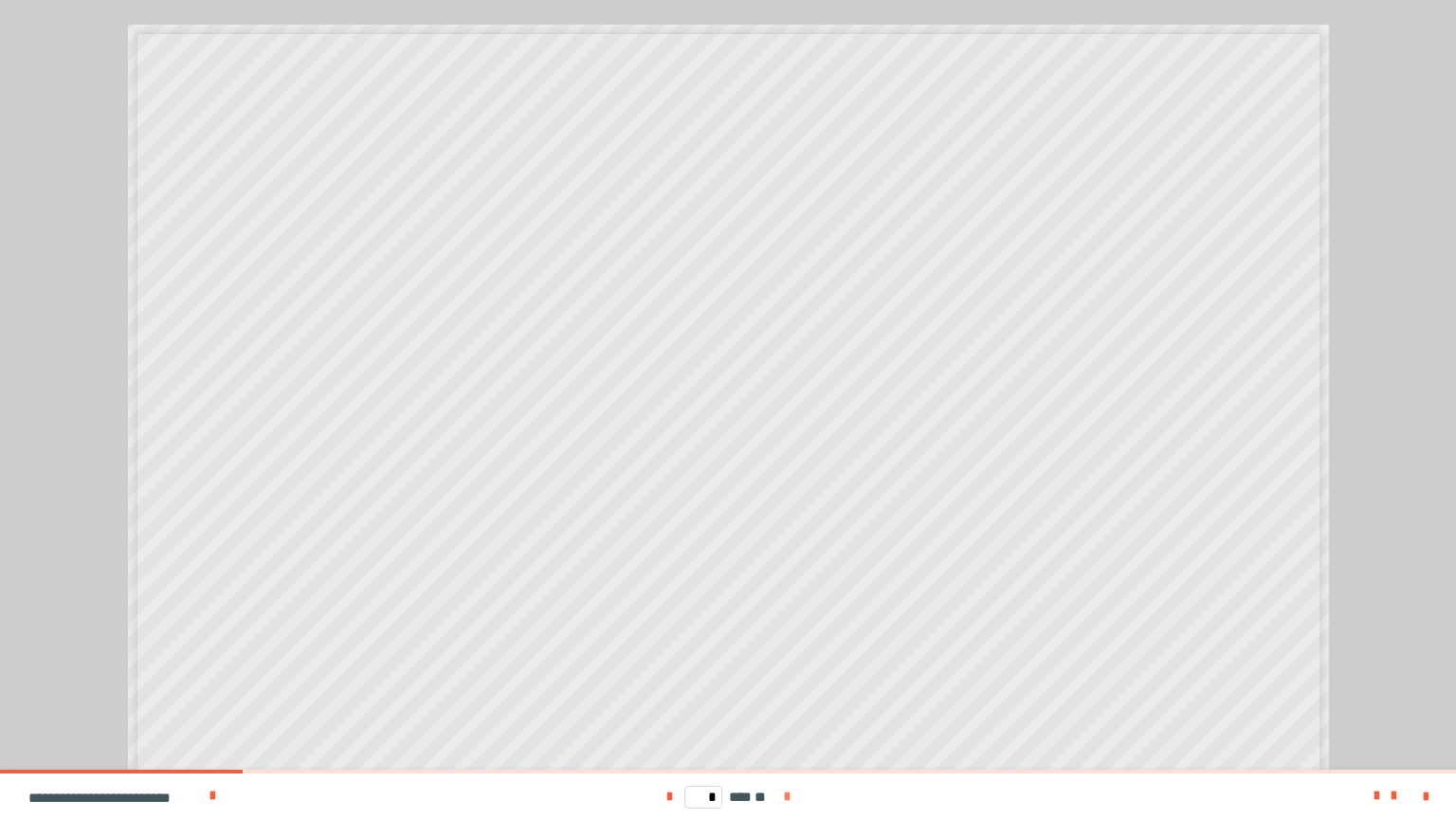 click at bounding box center (787, 796) 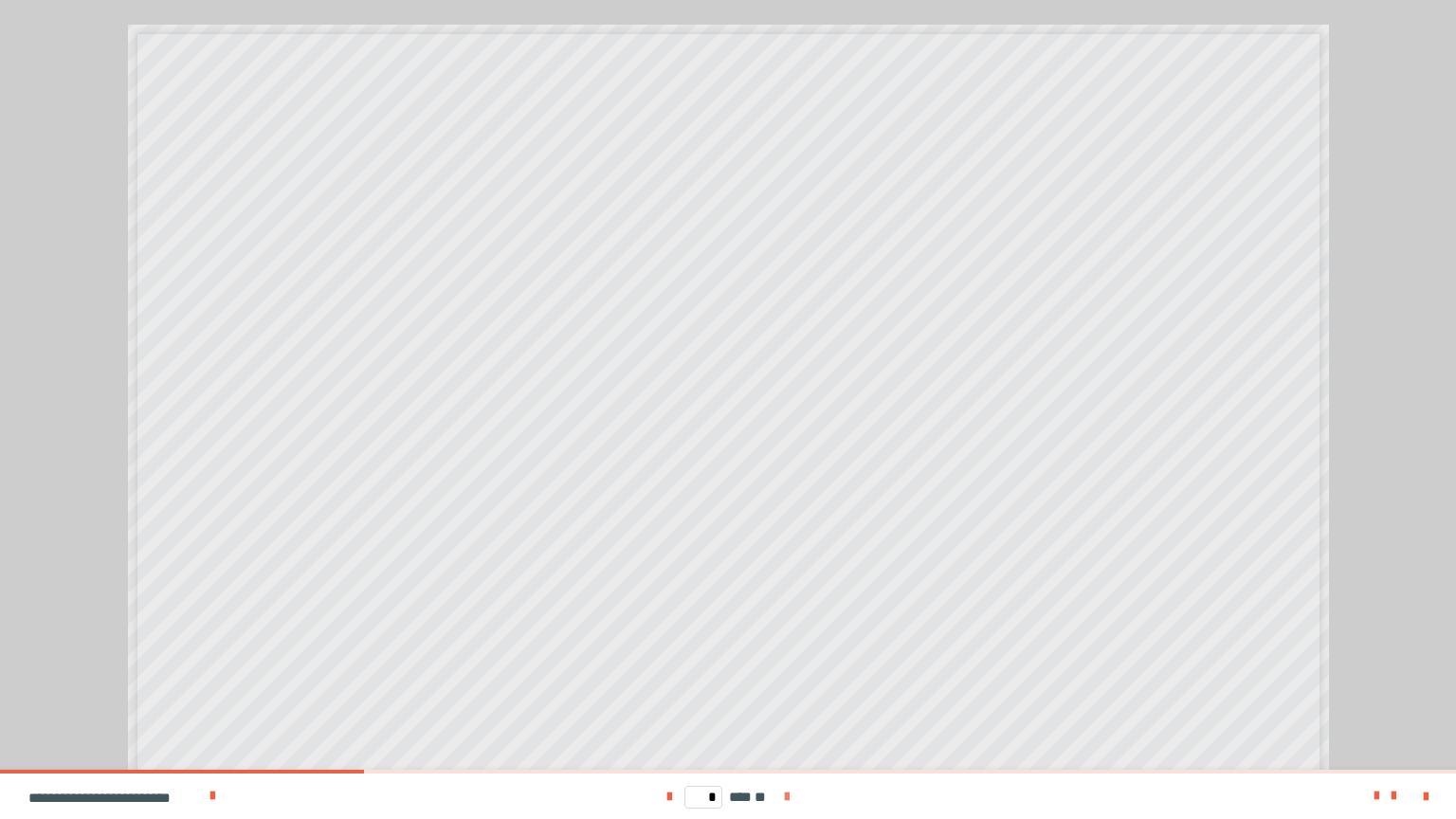 click at bounding box center (787, 796) 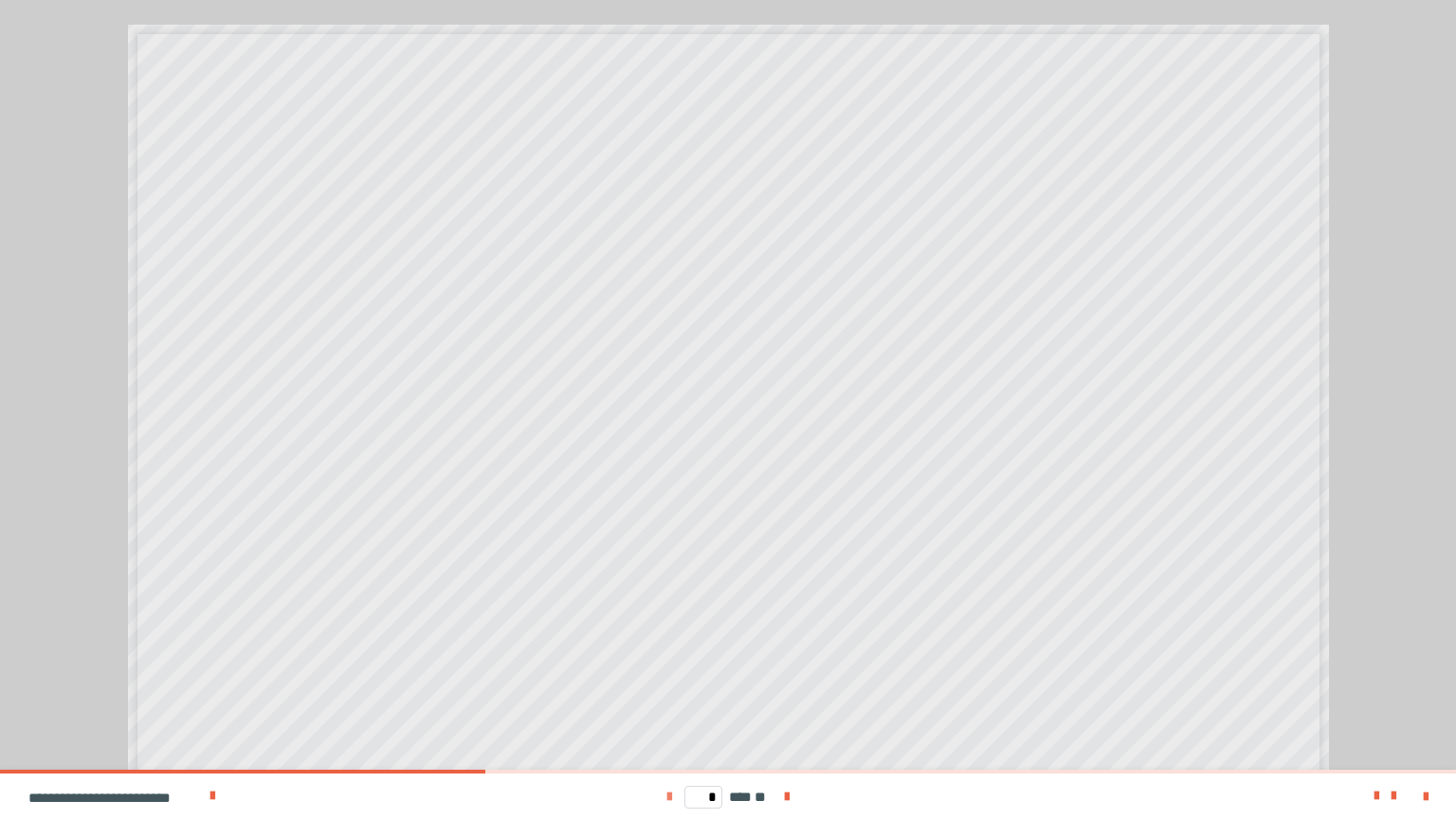 click at bounding box center (669, 797) 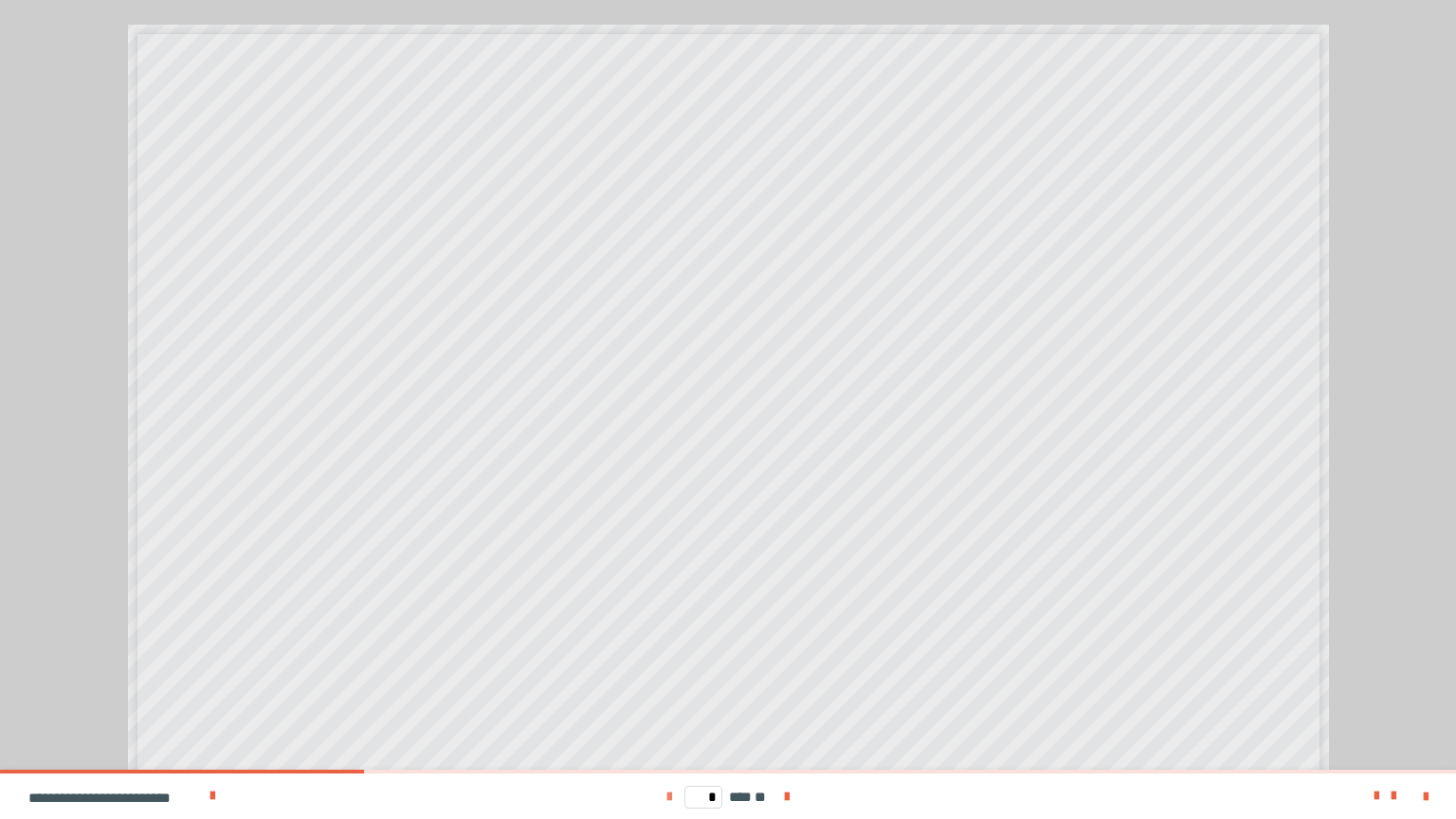click at bounding box center (669, 797) 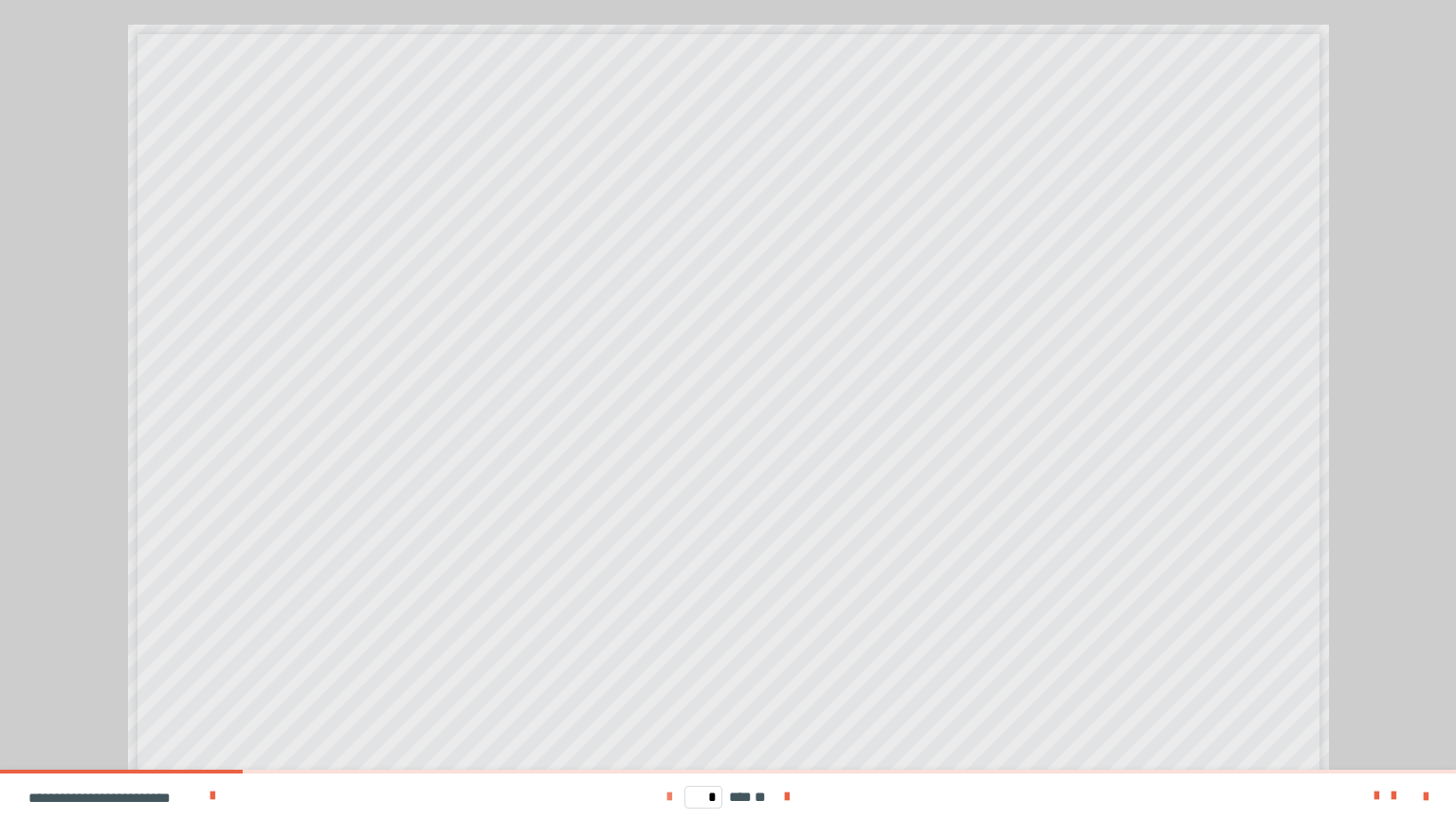 click at bounding box center [669, 797] 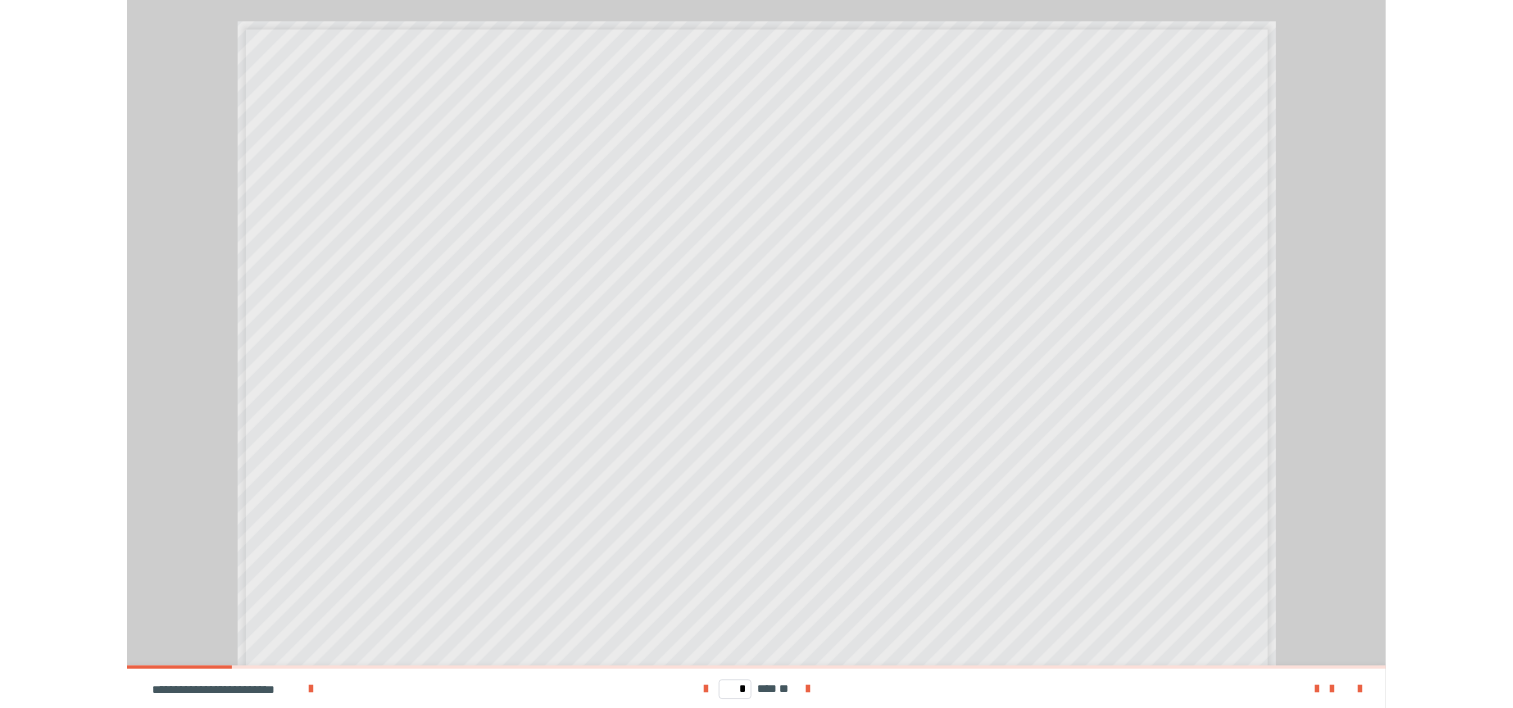 scroll, scrollTop: 708, scrollLeft: 0, axis: vertical 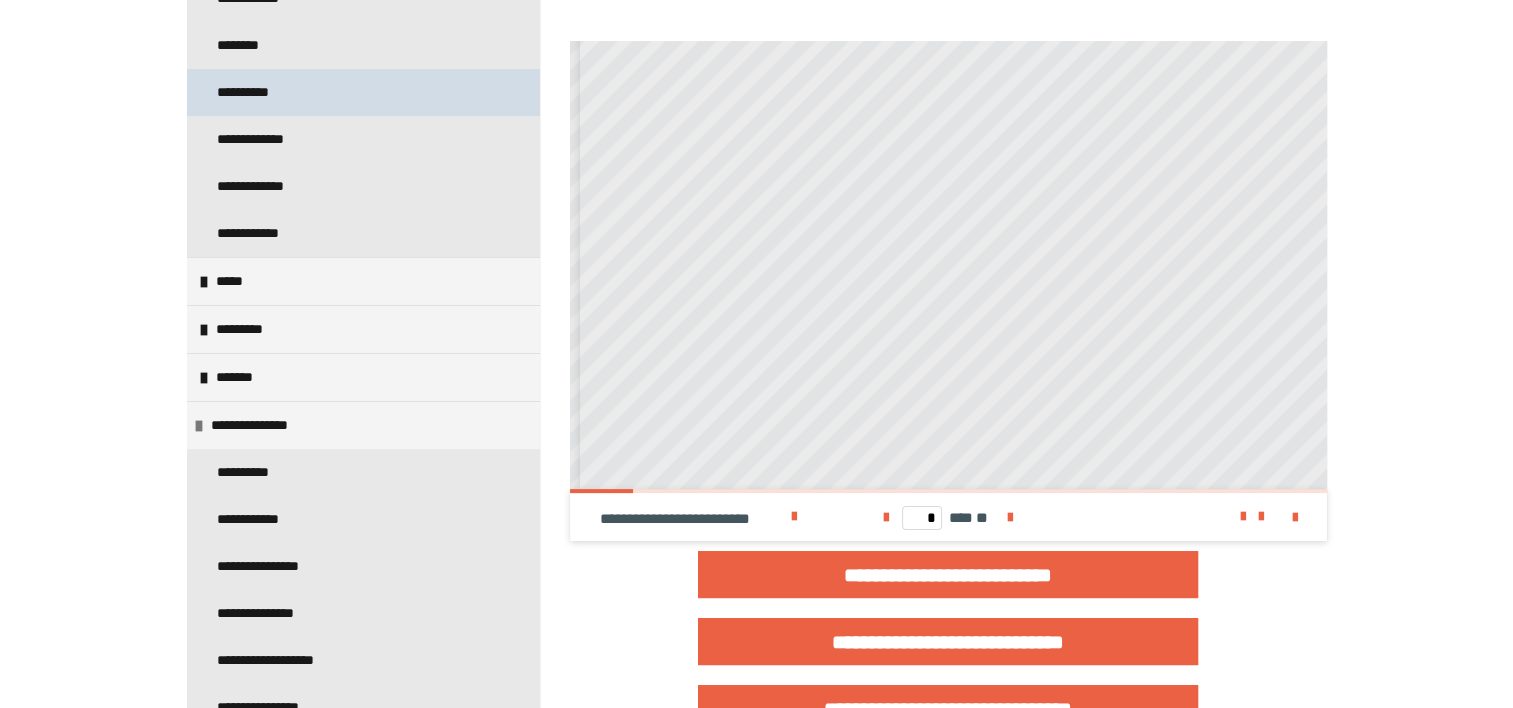 click on "**********" at bounding box center (363, 92) 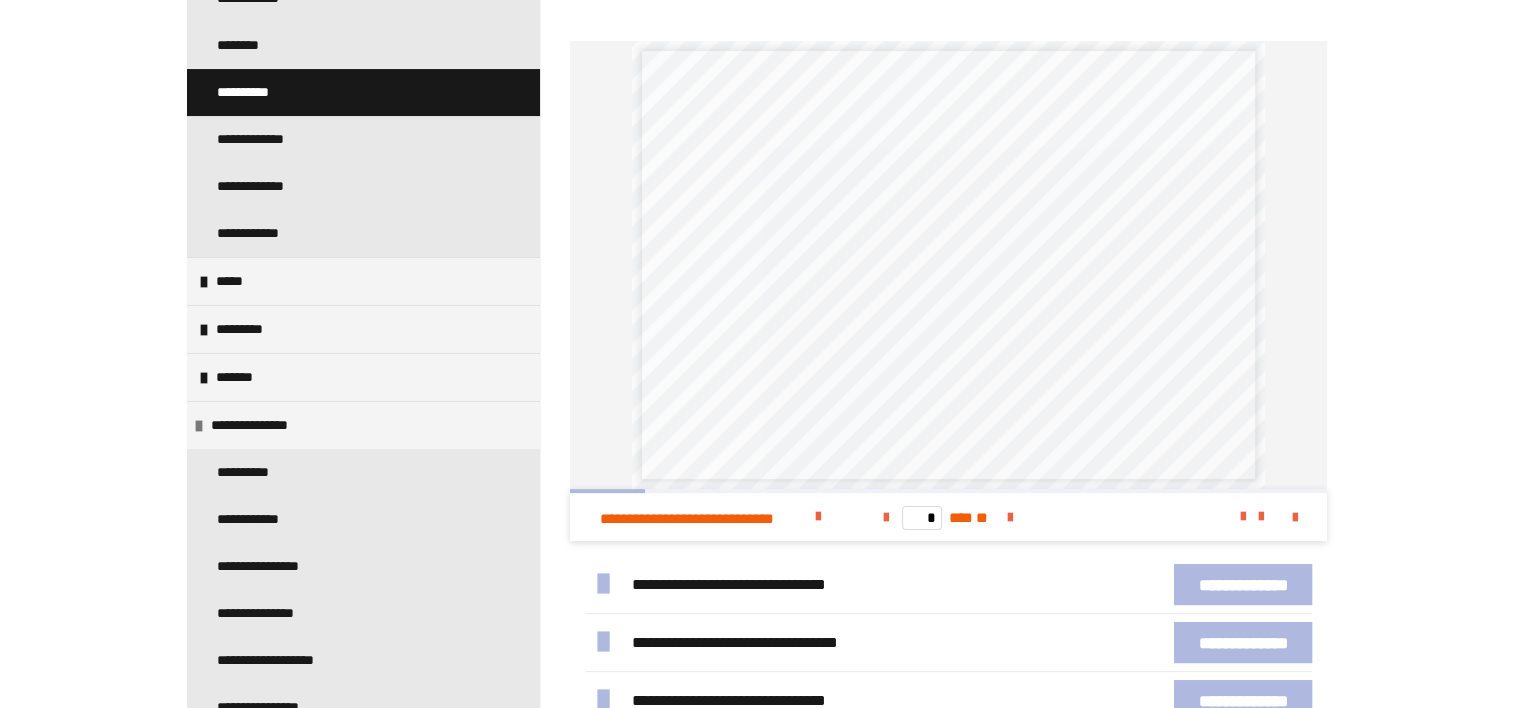click at bounding box center (1283, 517) 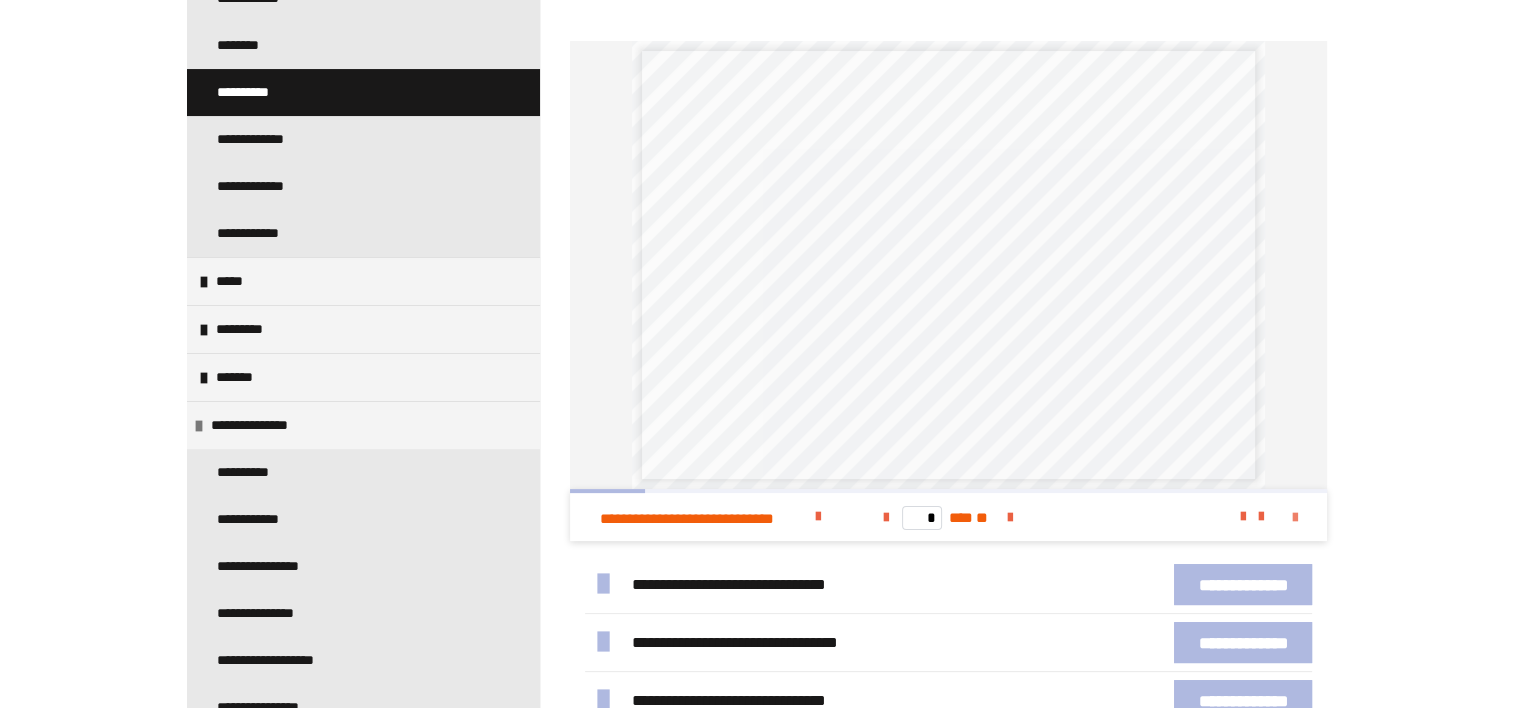 click at bounding box center [1295, 518] 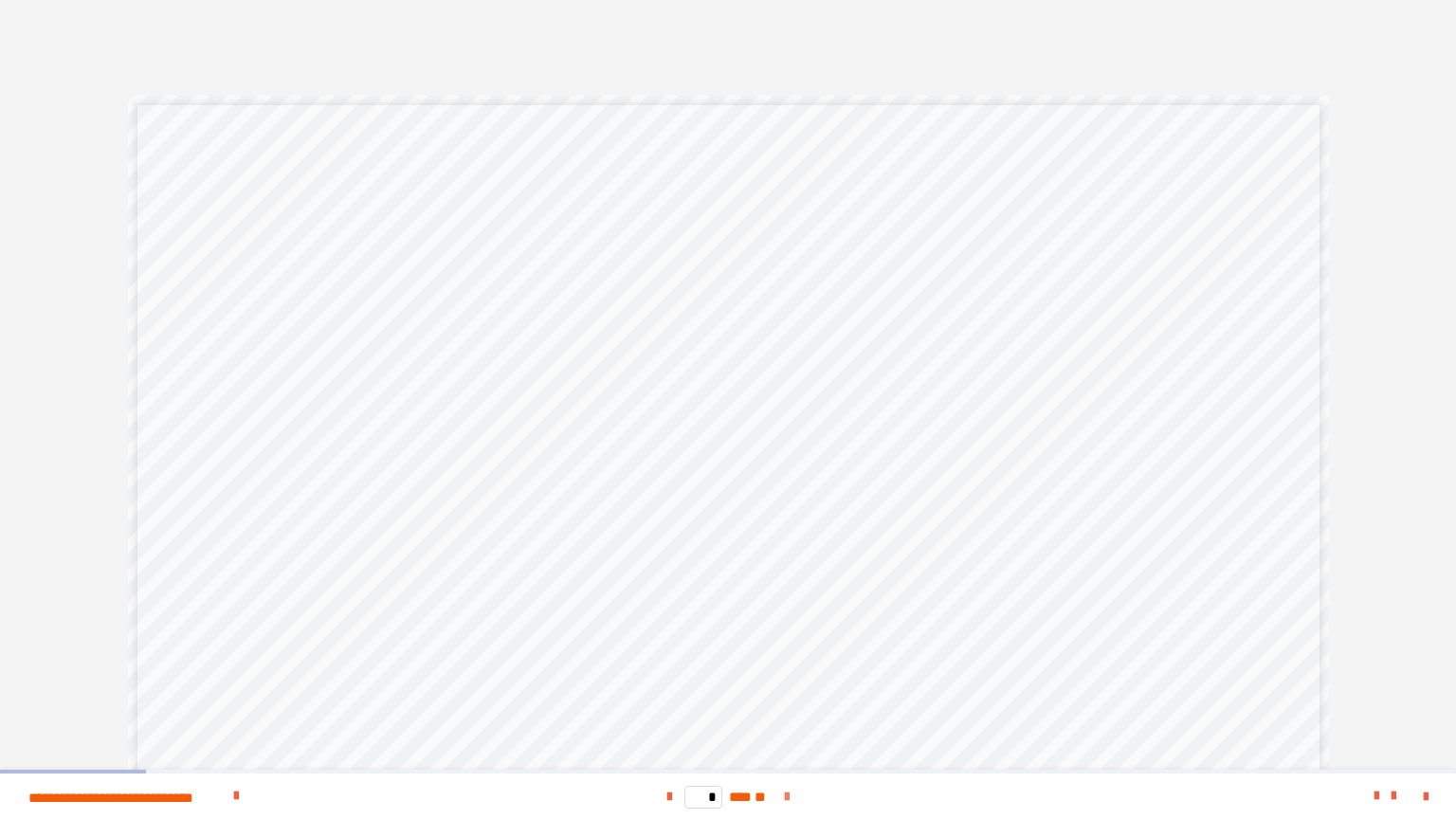 click at bounding box center [787, 797] 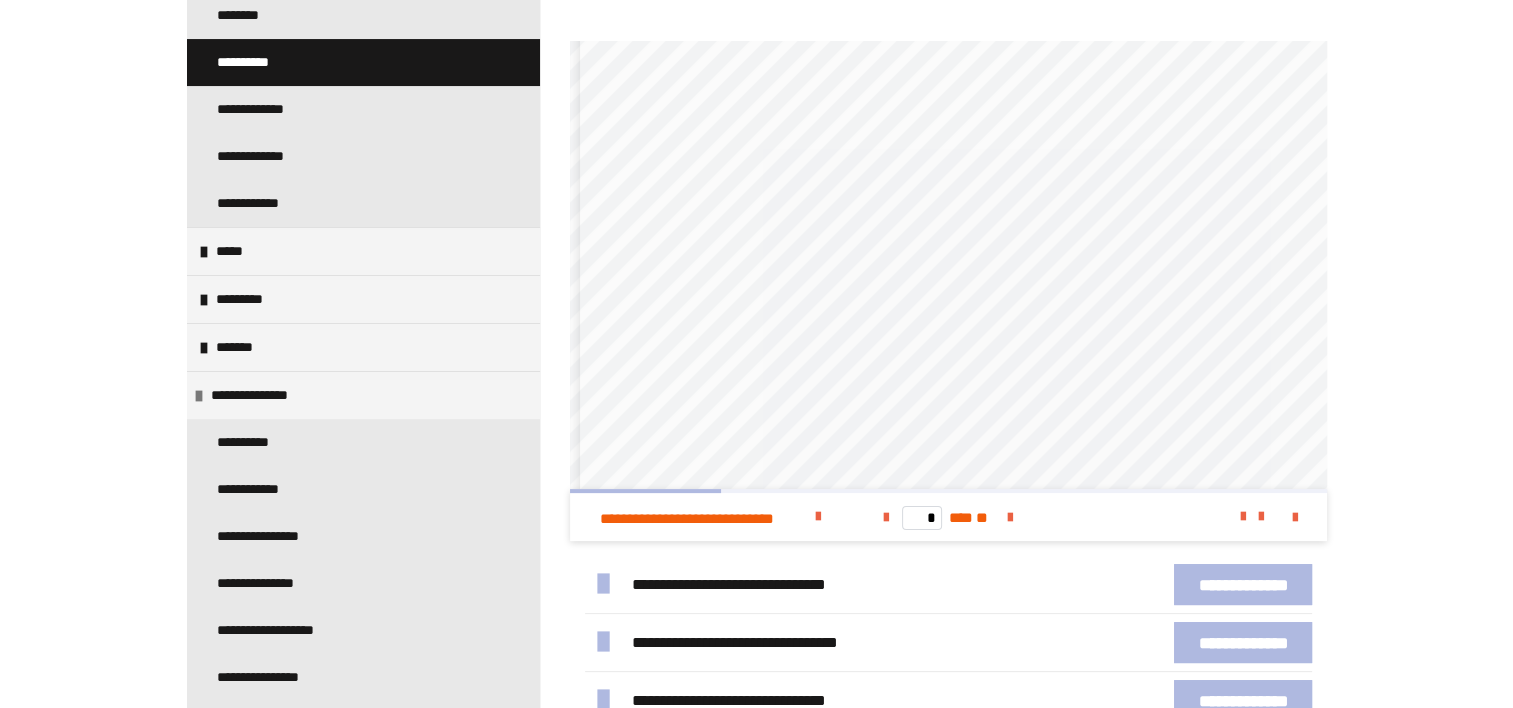 scroll, scrollTop: 311, scrollLeft: 0, axis: vertical 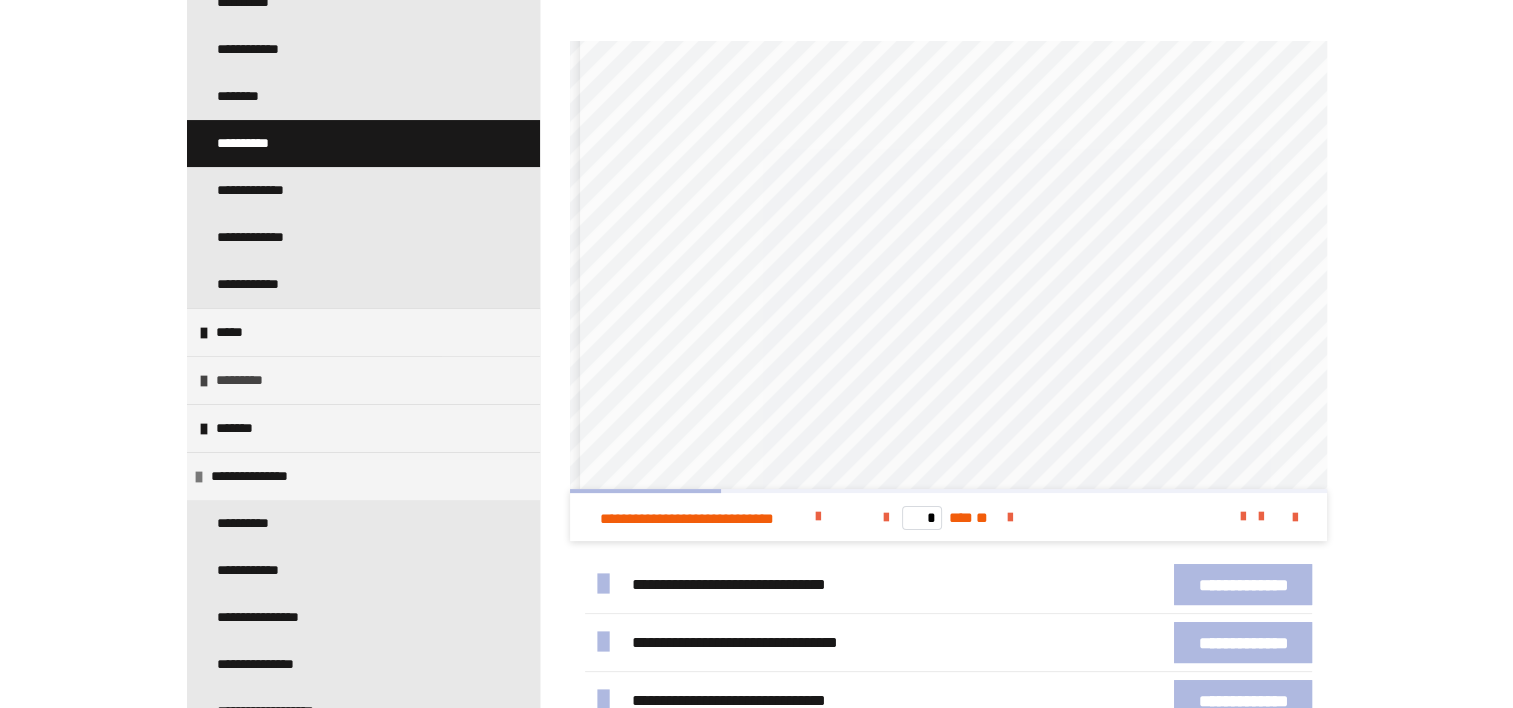 click at bounding box center [204, 381] 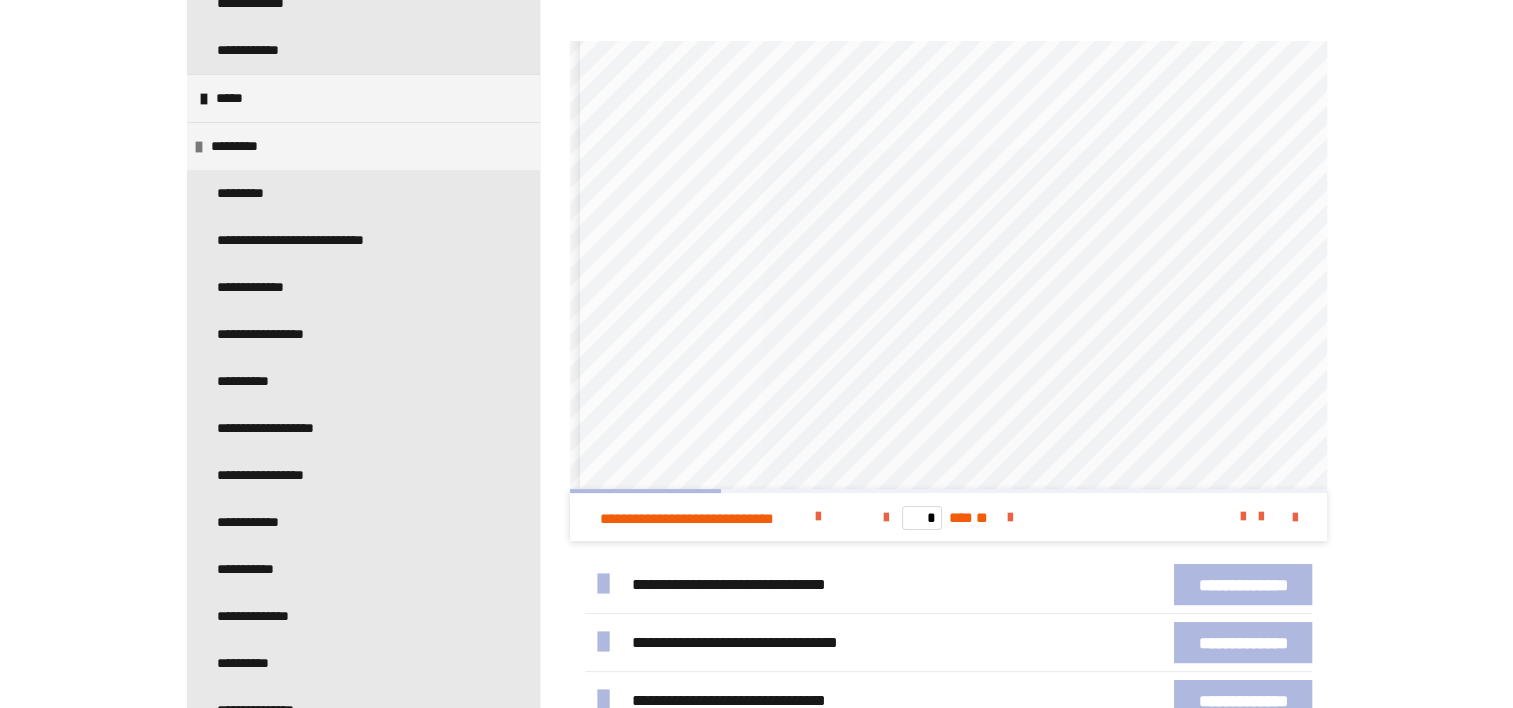 scroll, scrollTop: 553, scrollLeft: 0, axis: vertical 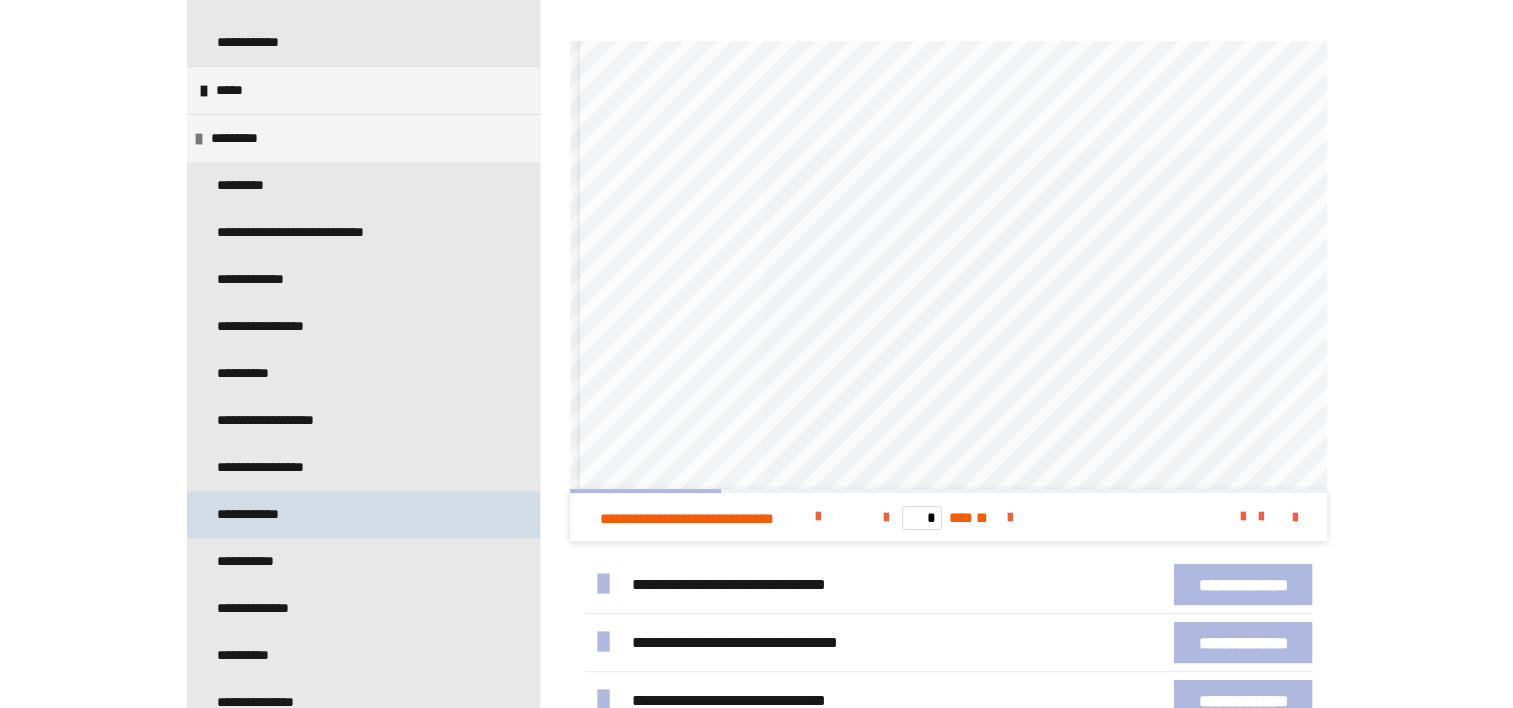 click on "**********" at bounding box center (259, 514) 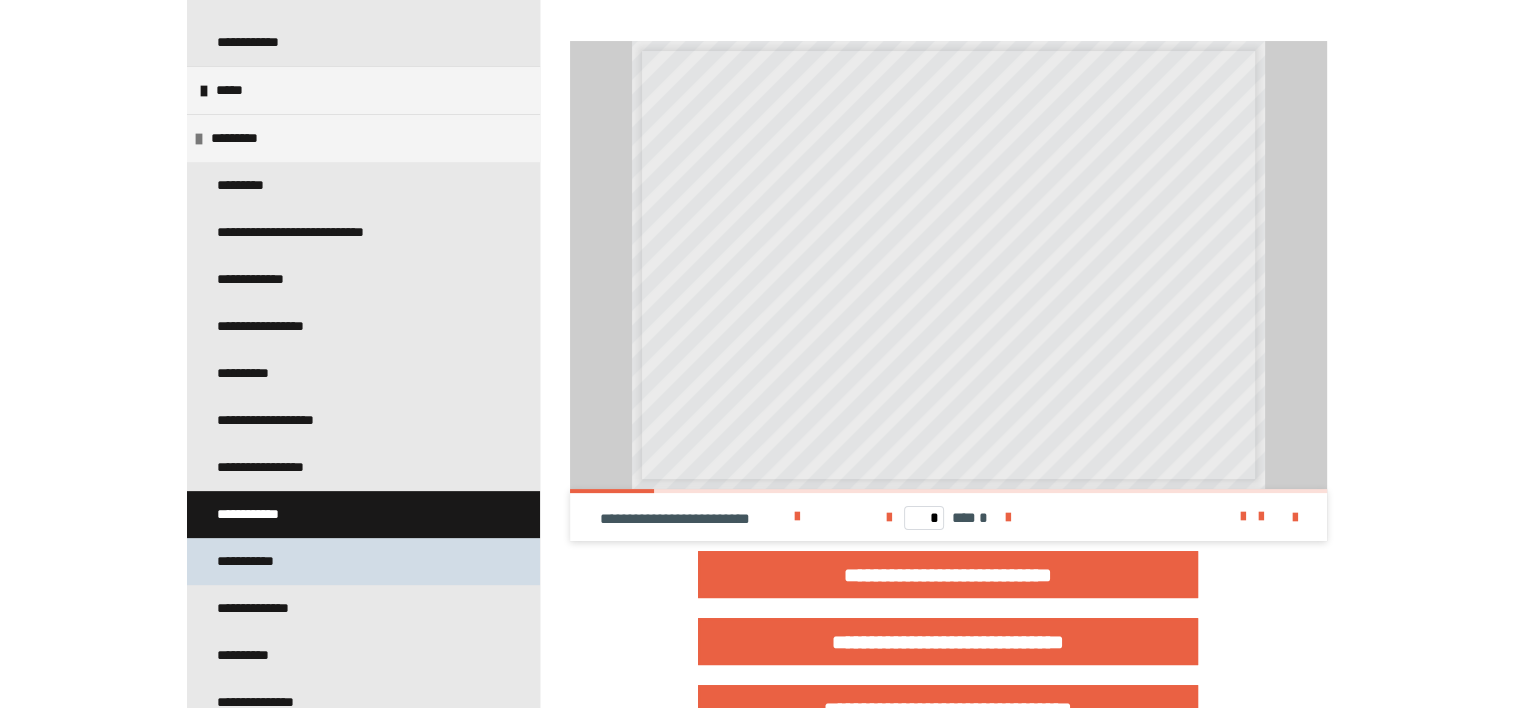 click on "**********" at bounding box center (254, 561) 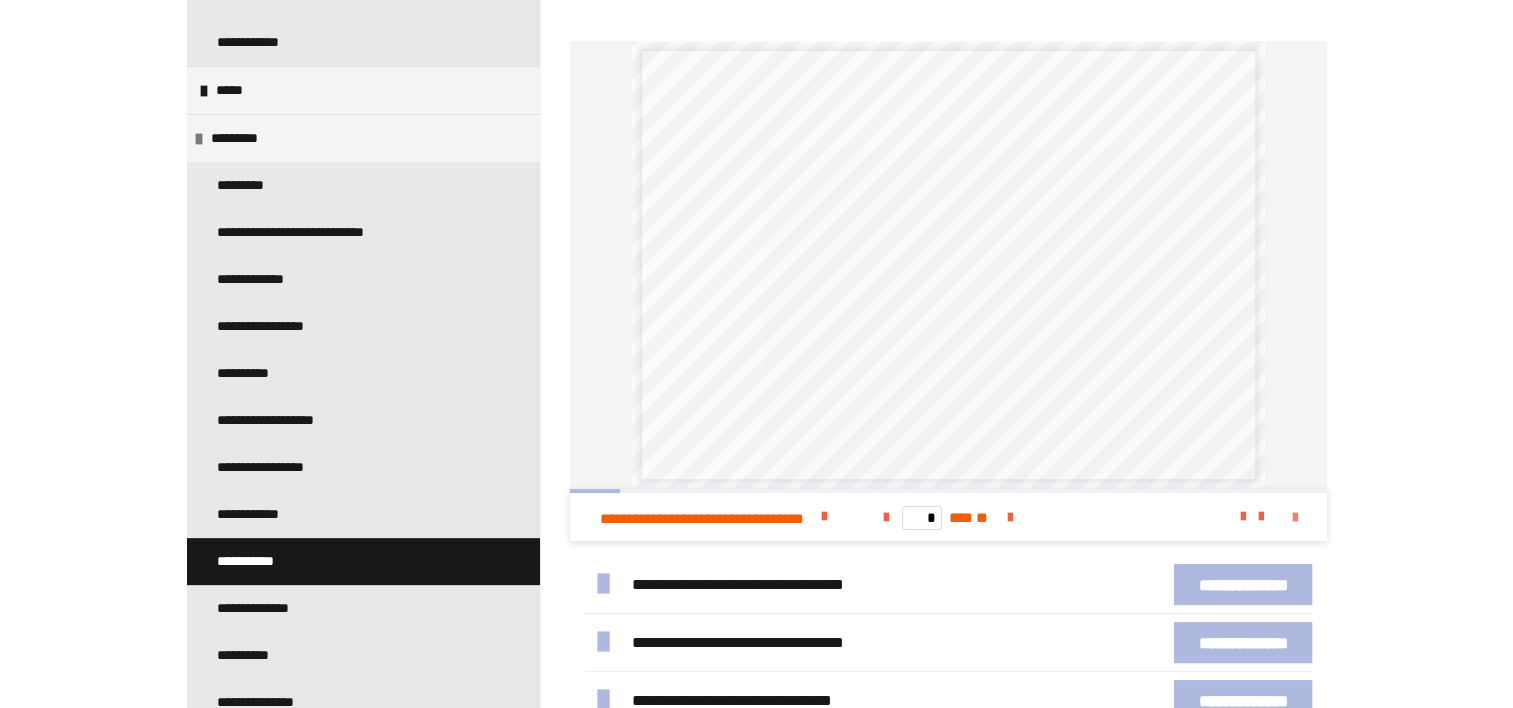 click at bounding box center (1295, 518) 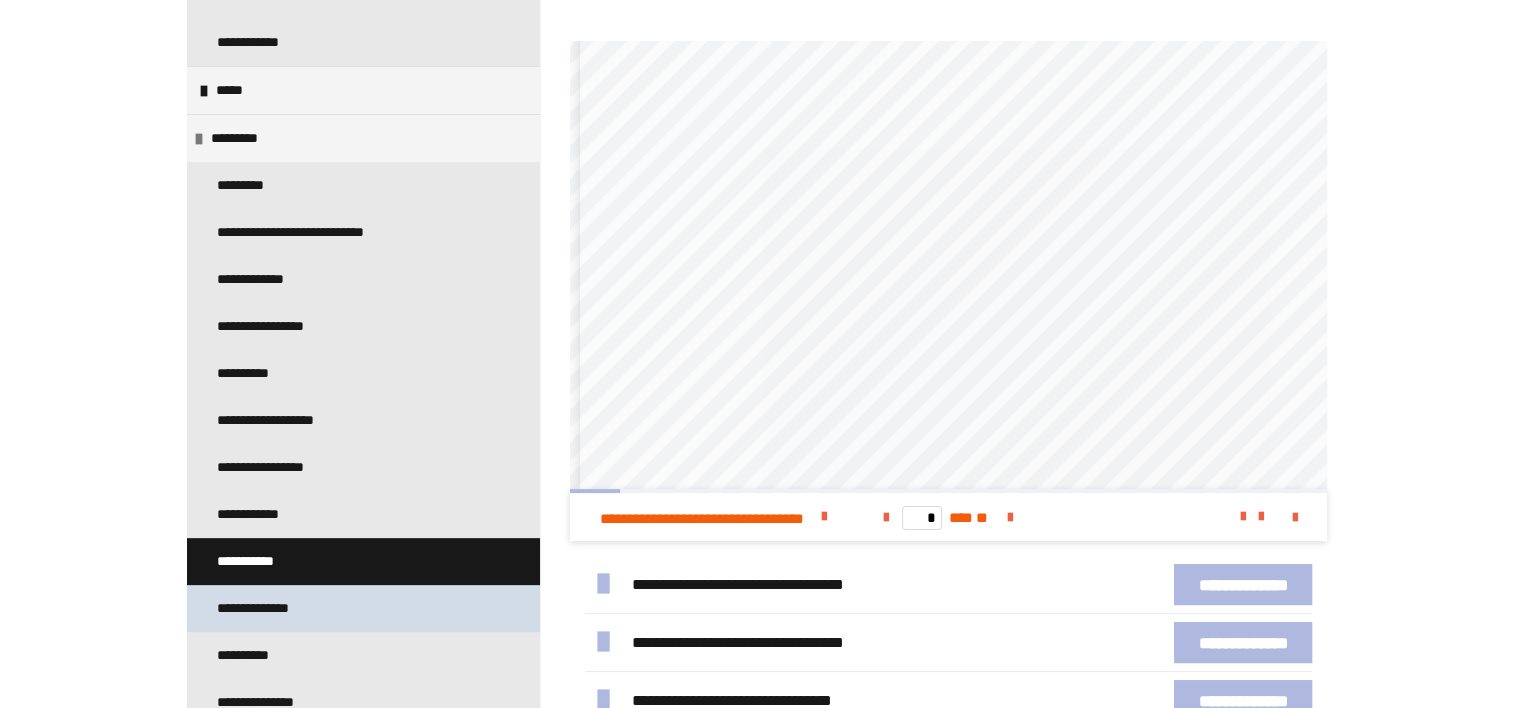click on "**********" at bounding box center [270, 608] 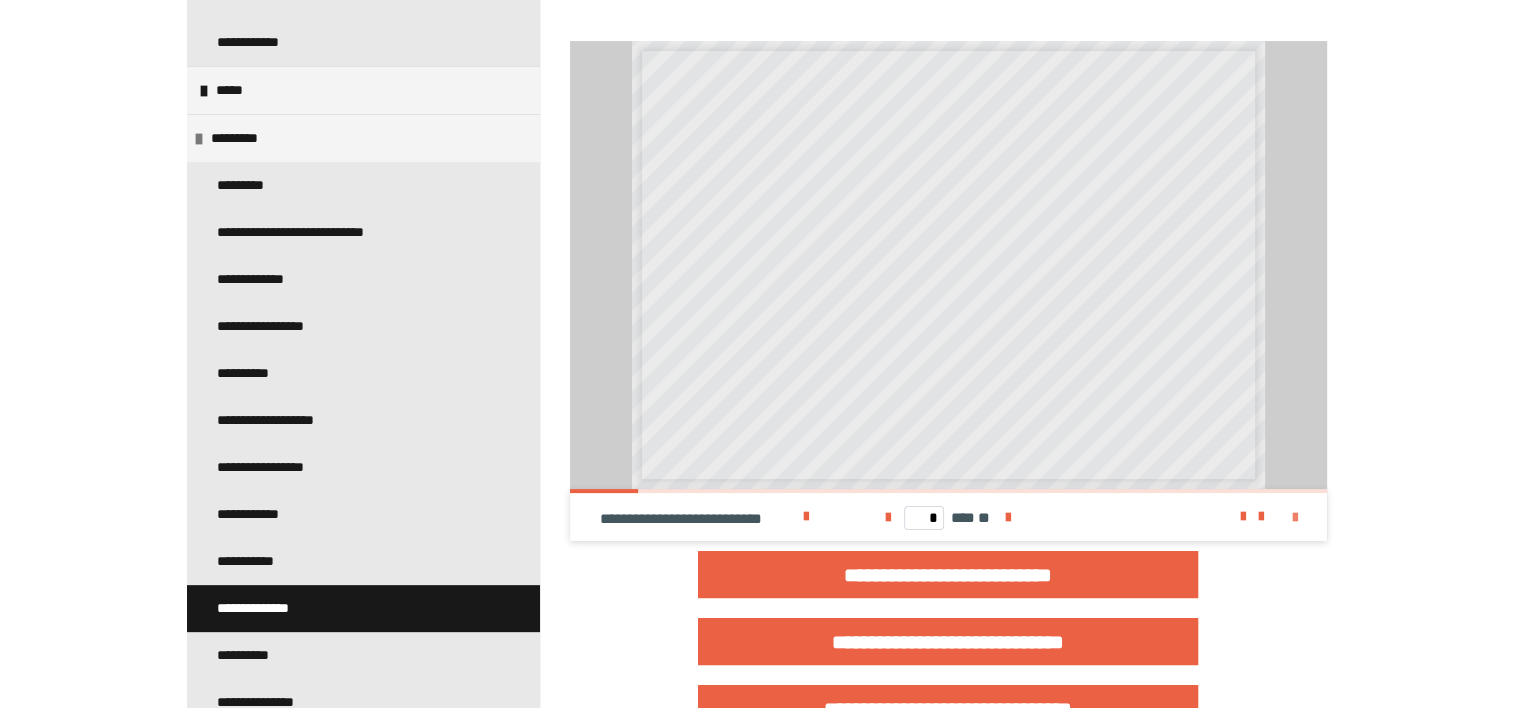 click at bounding box center [1295, 518] 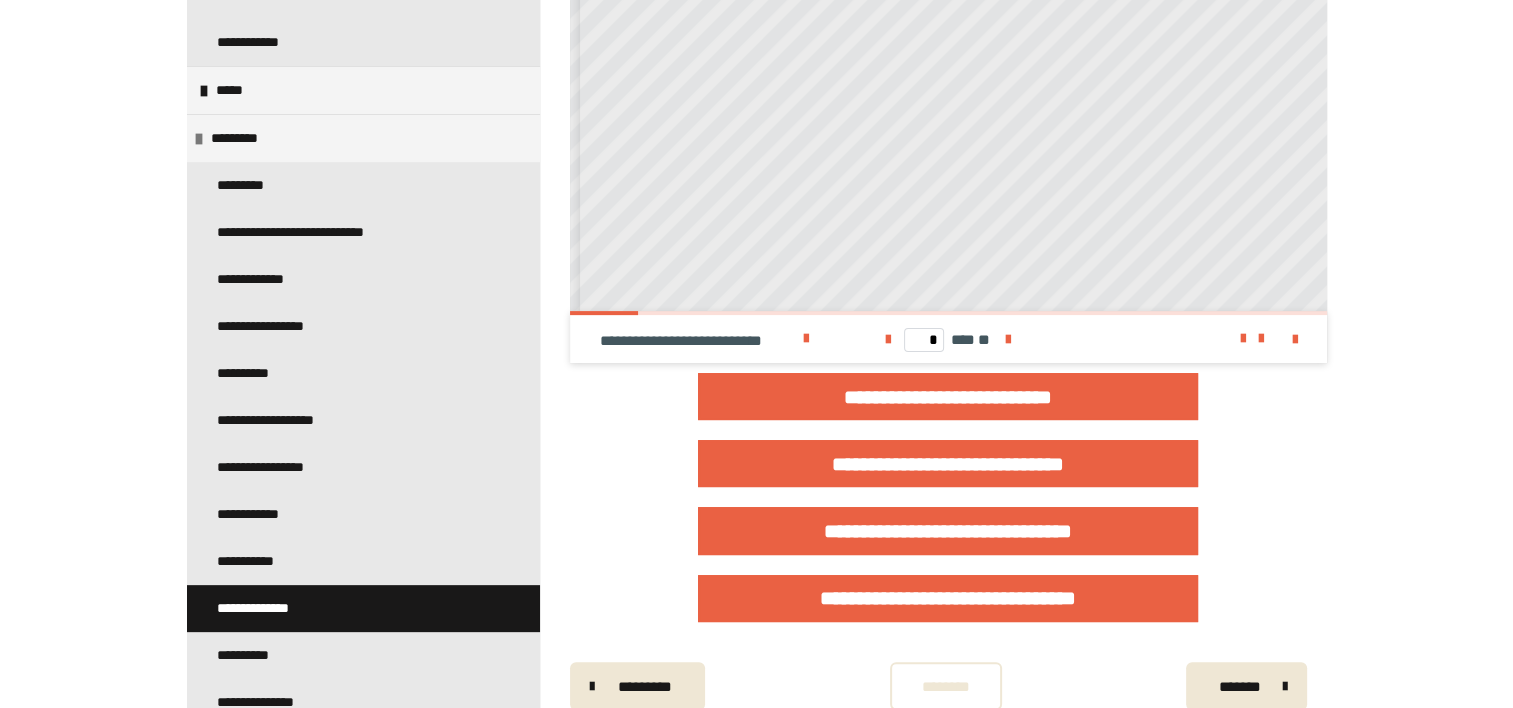 scroll, scrollTop: 600, scrollLeft: 0, axis: vertical 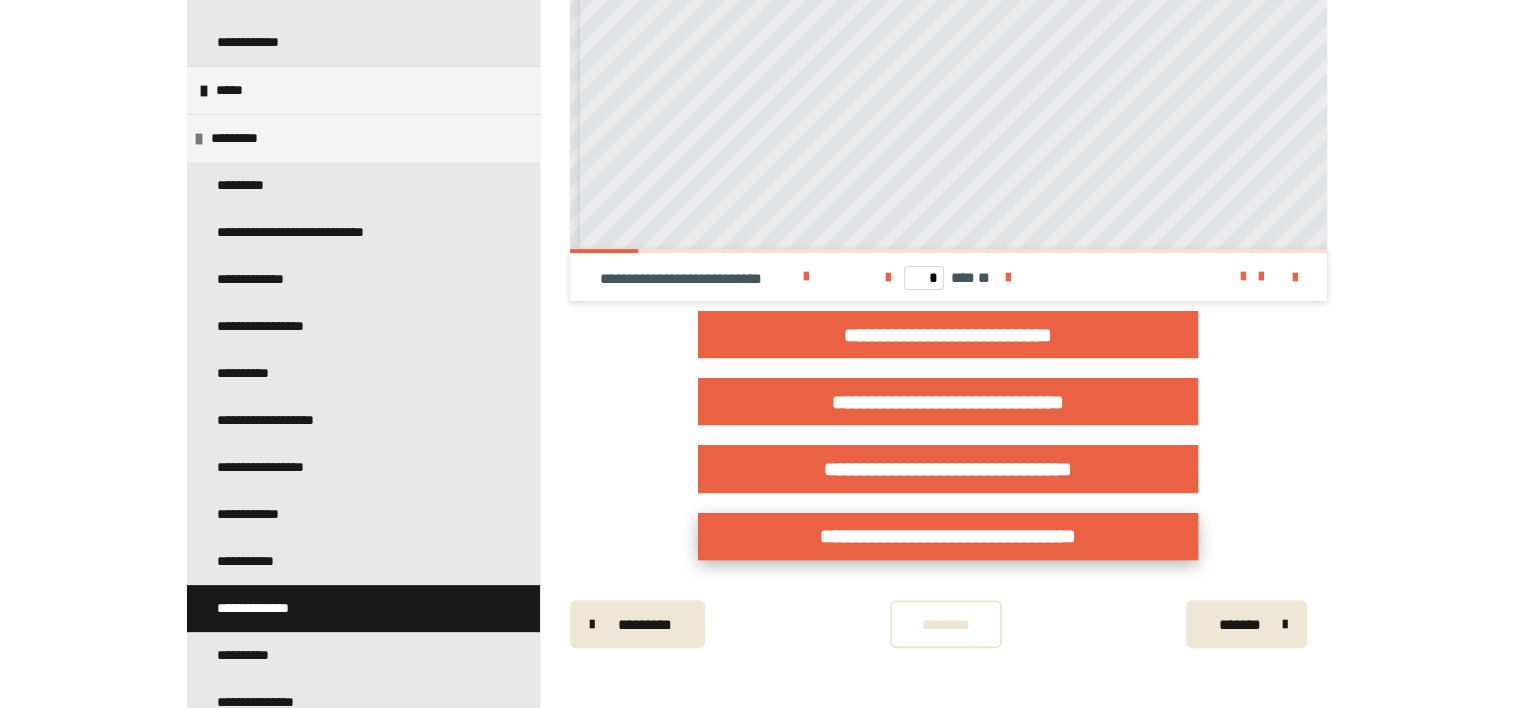 click on "**********" at bounding box center (948, 536) 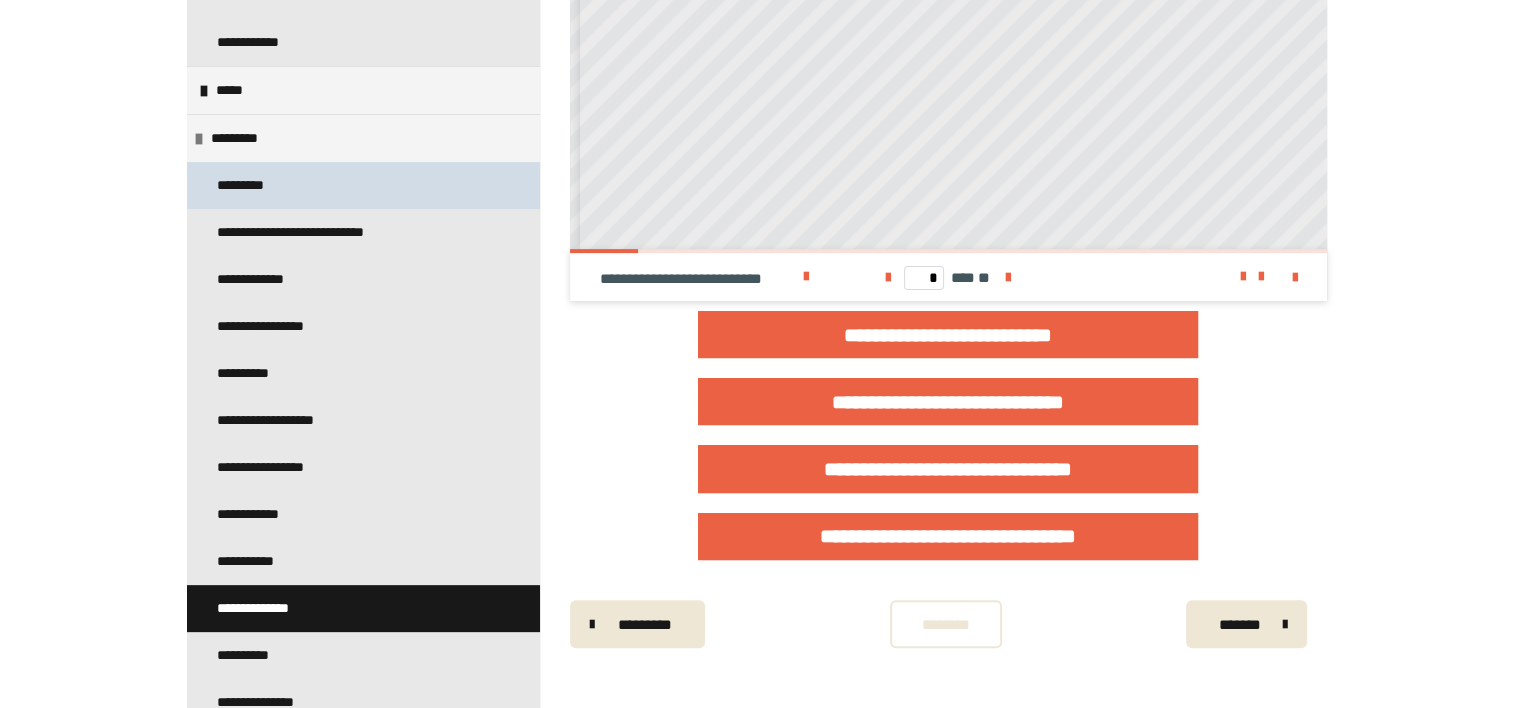 click on "*********" at bounding box center [363, 185] 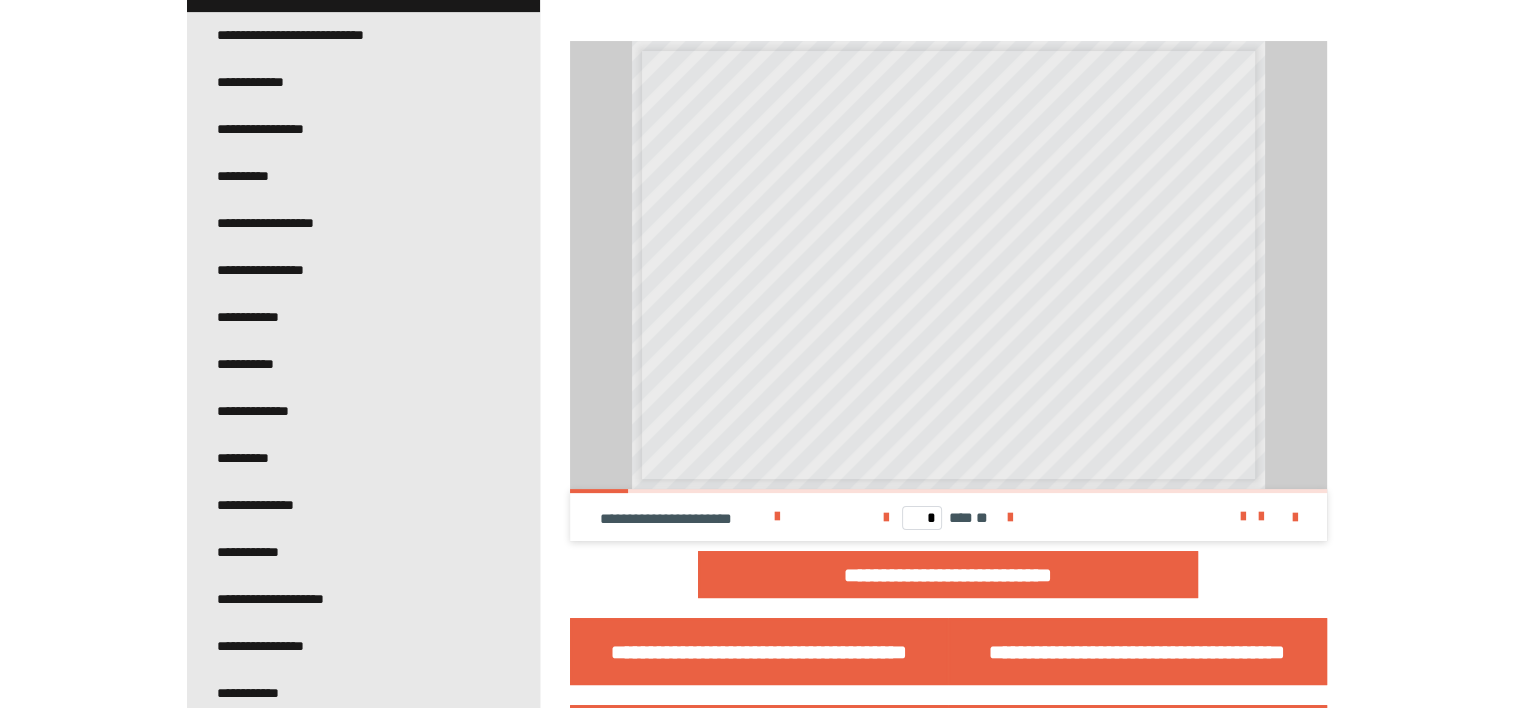 scroll, scrollTop: 760, scrollLeft: 0, axis: vertical 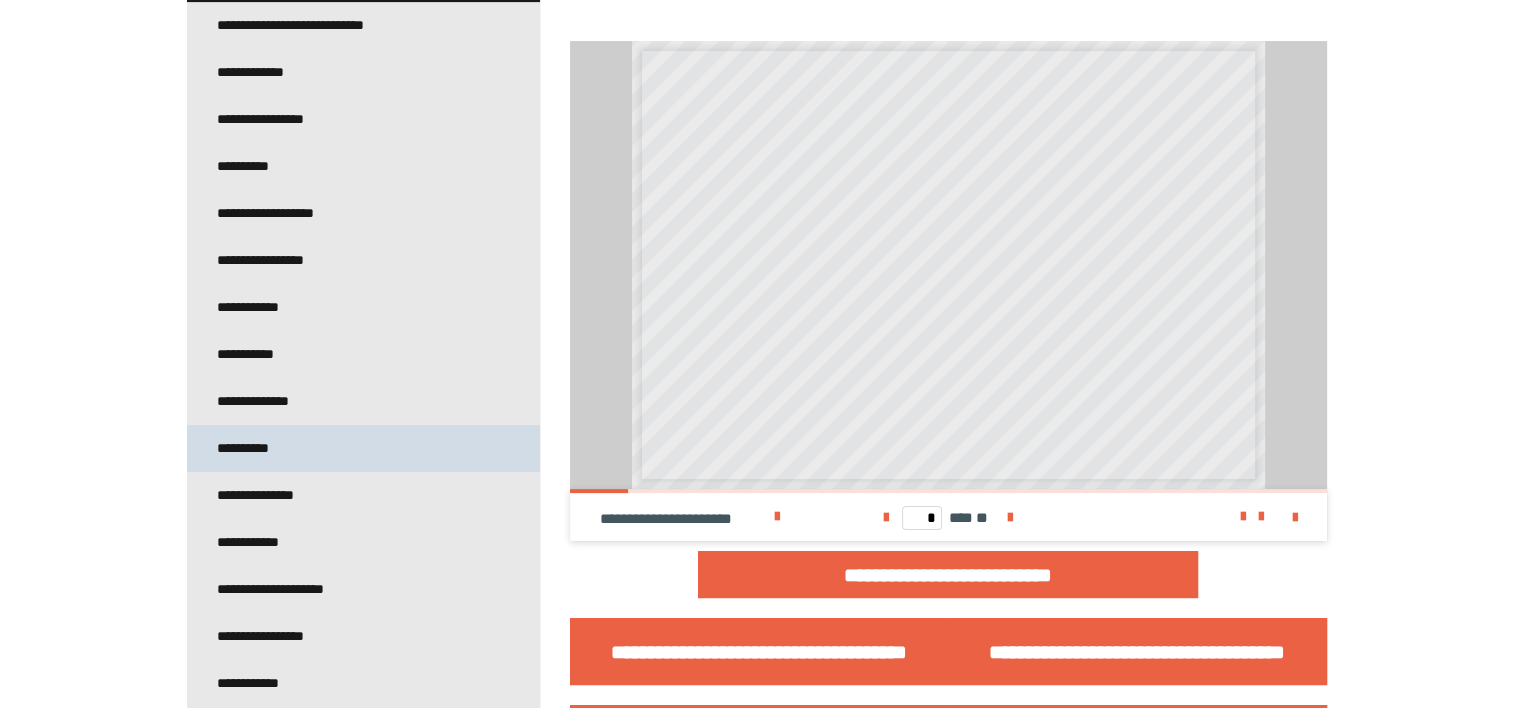 click on "**********" at bounding box center [248, 448] 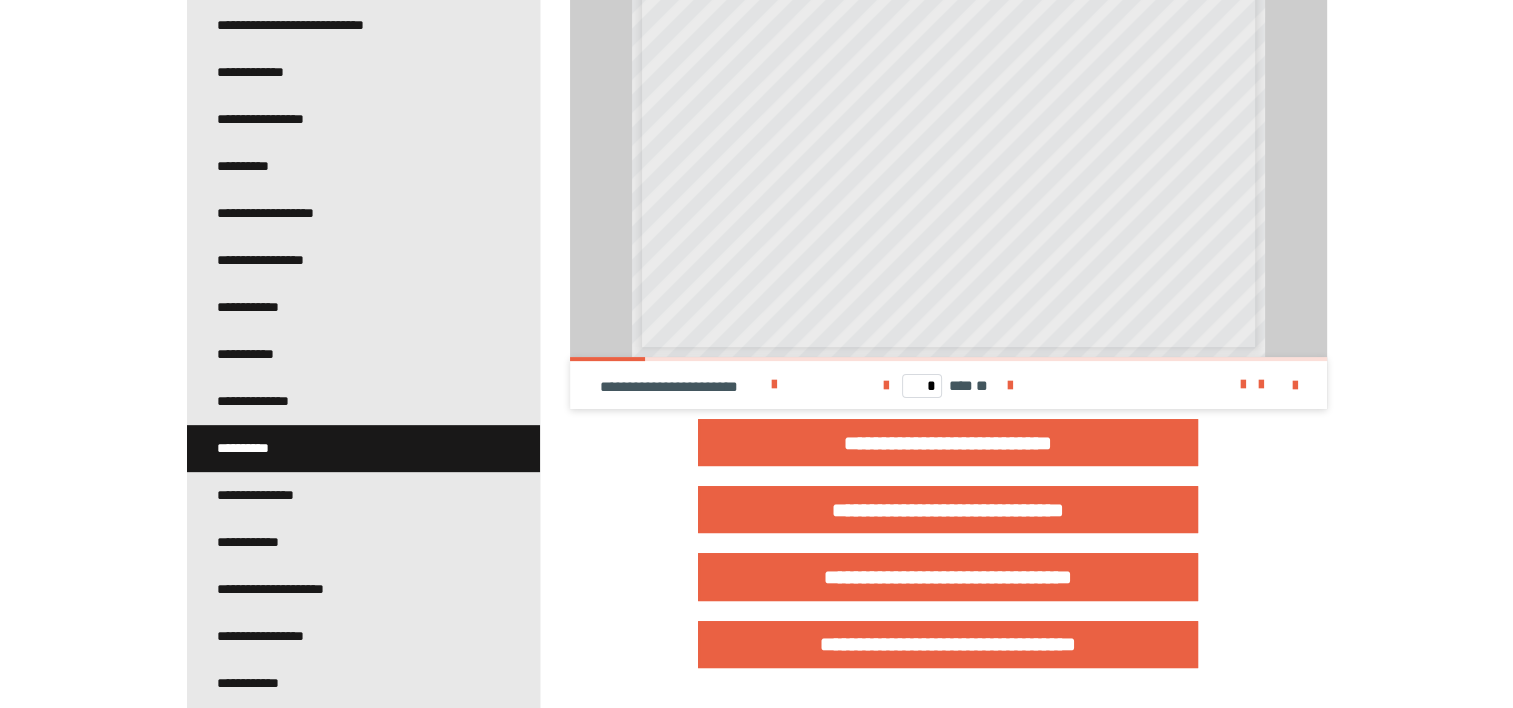 scroll, scrollTop: 517, scrollLeft: 0, axis: vertical 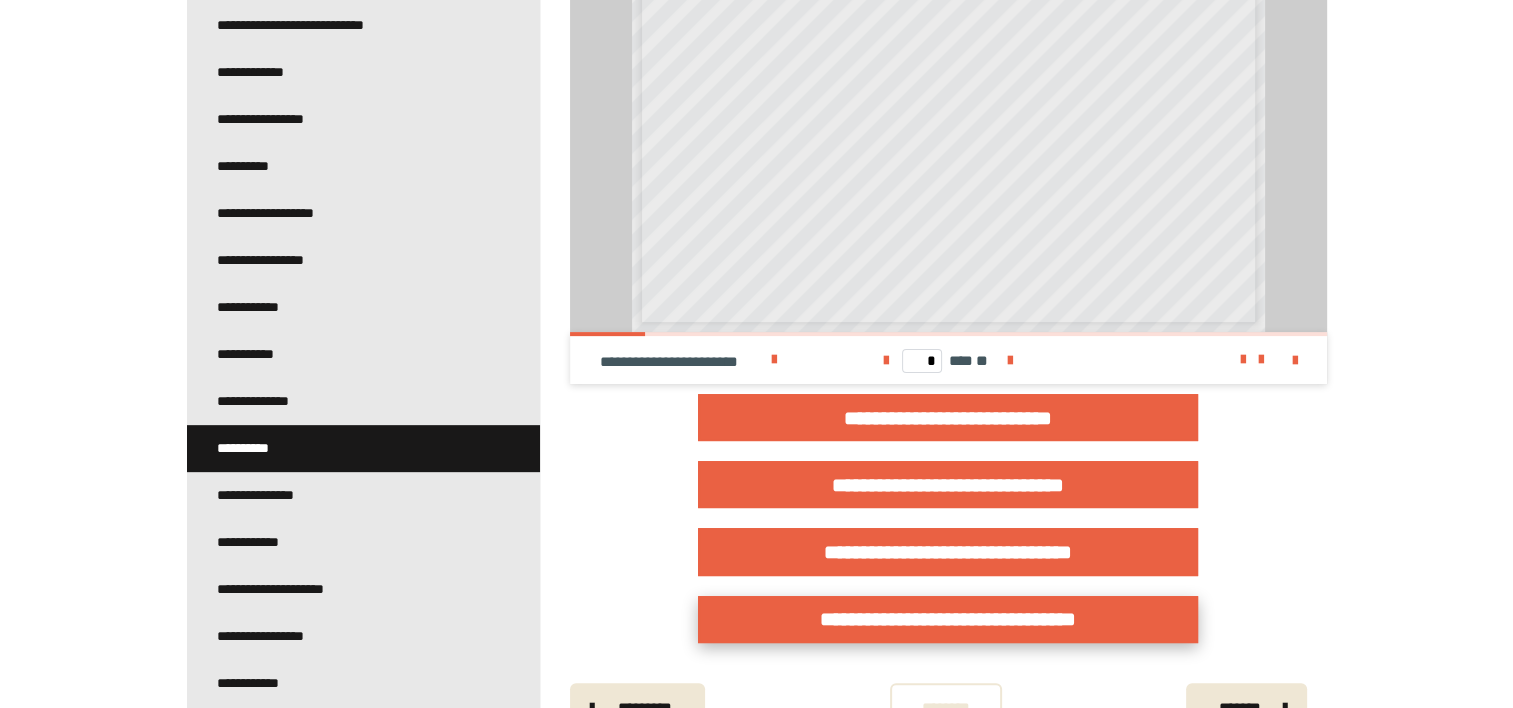click on "**********" at bounding box center (948, 619) 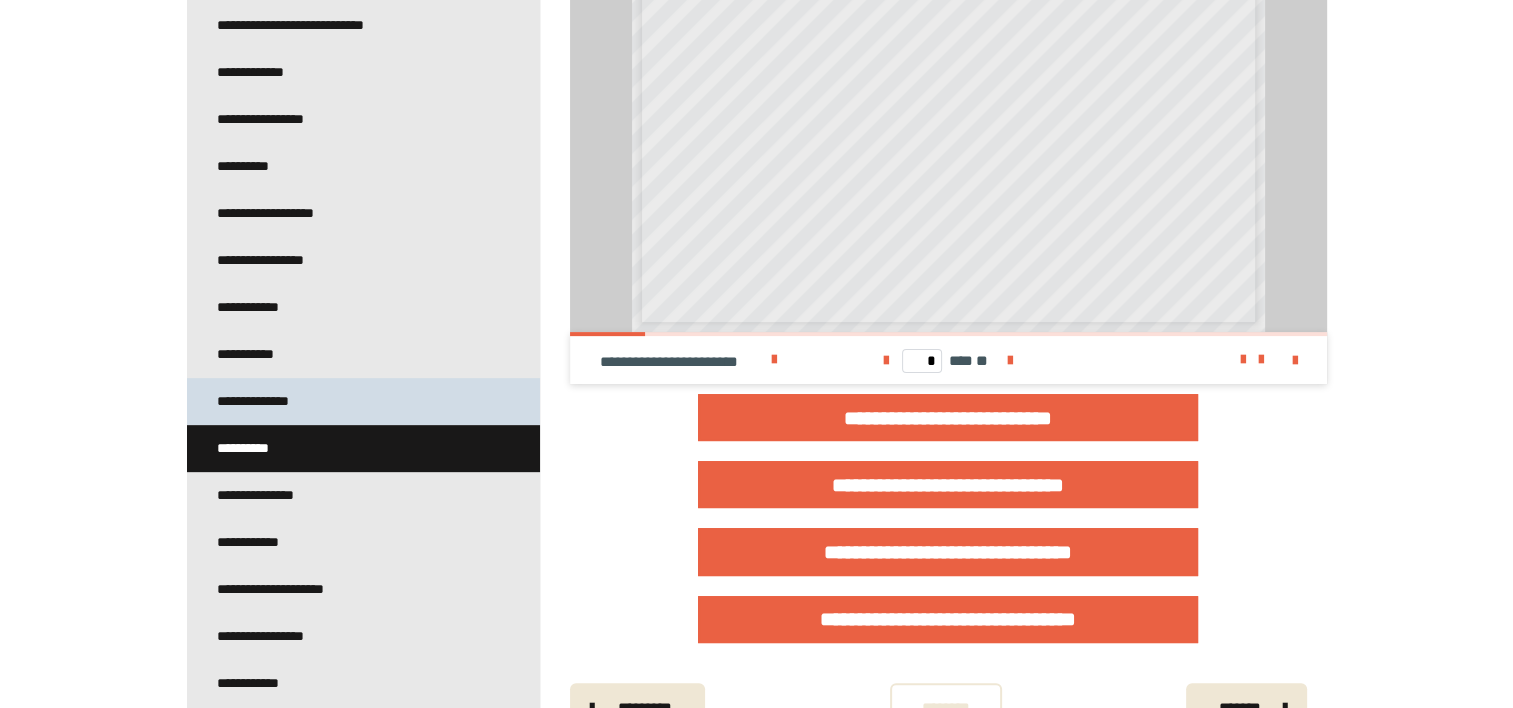 click on "**********" at bounding box center (270, 401) 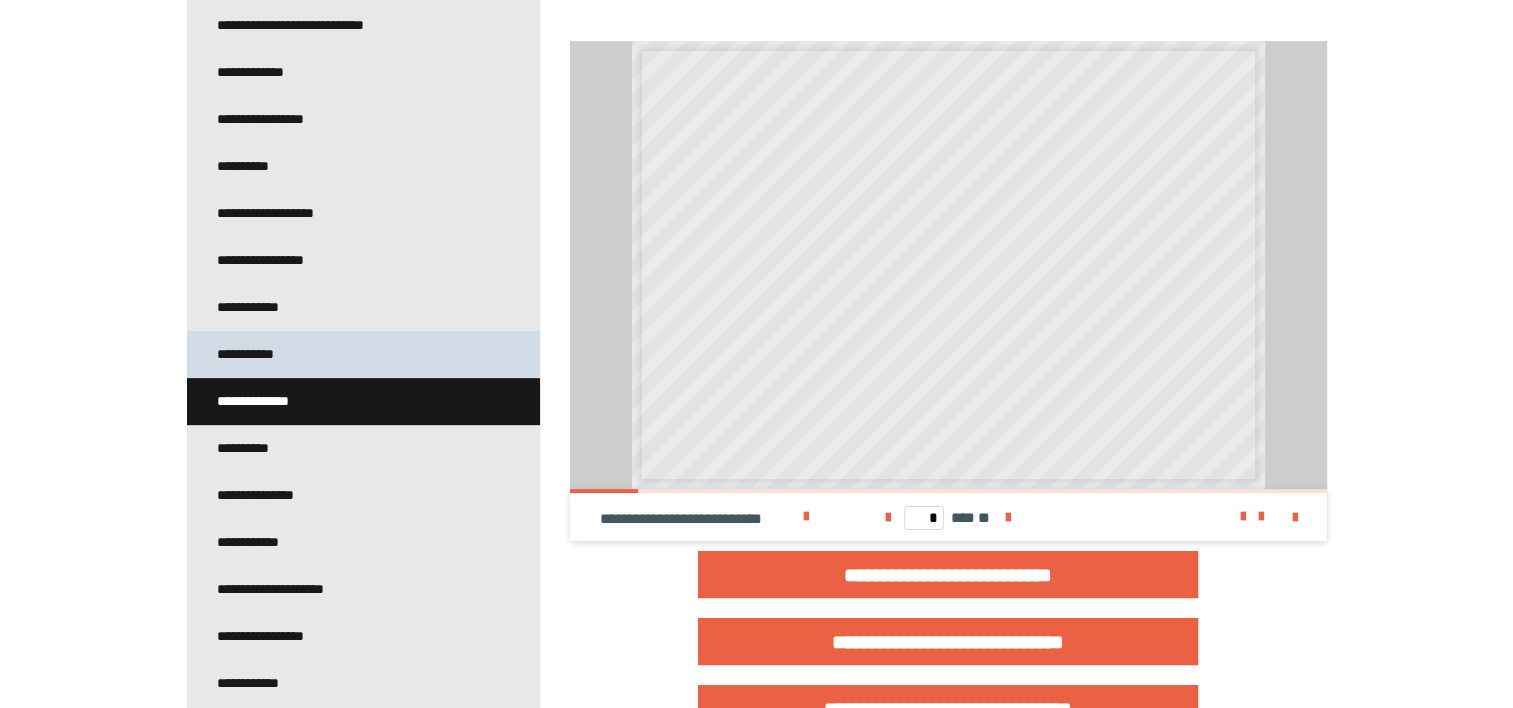 click on "**********" at bounding box center (254, 354) 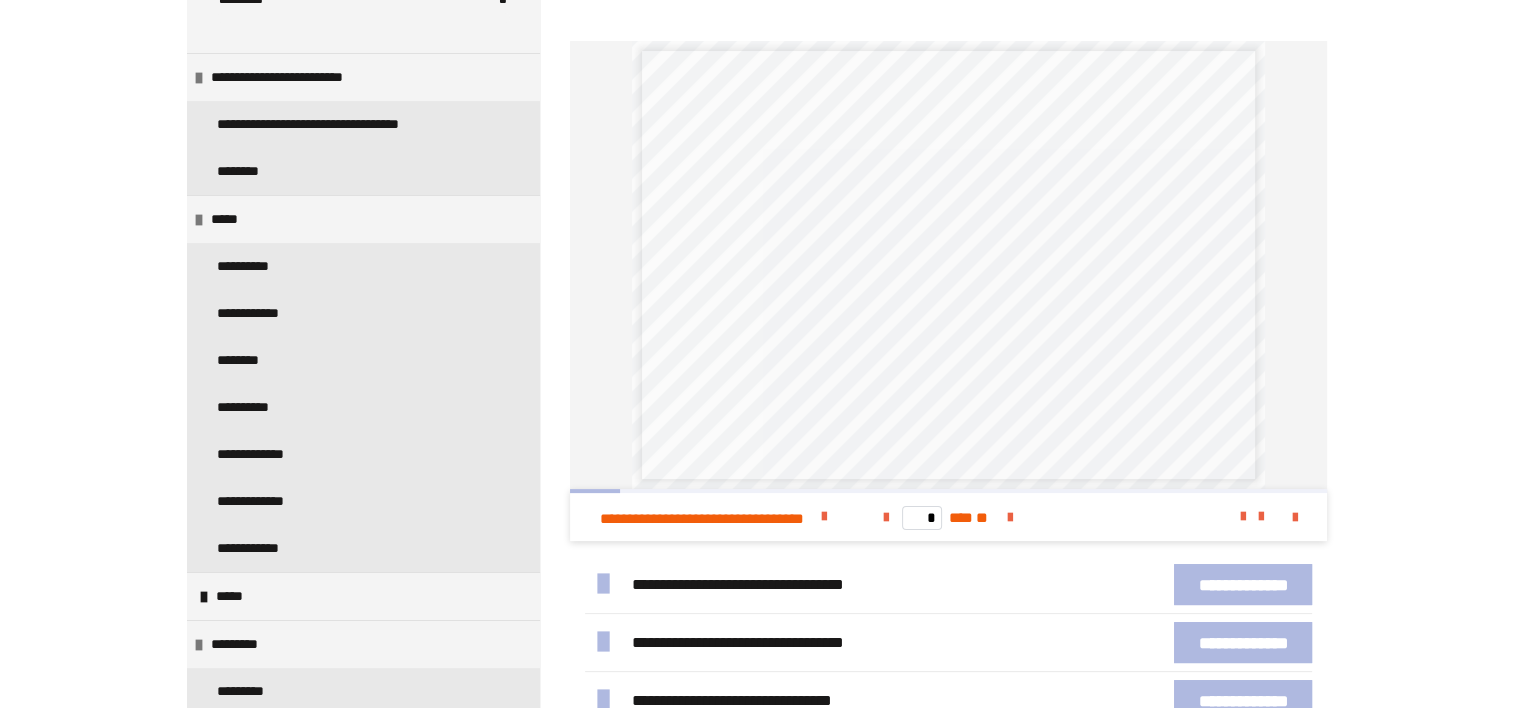 scroll, scrollTop: 0, scrollLeft: 0, axis: both 